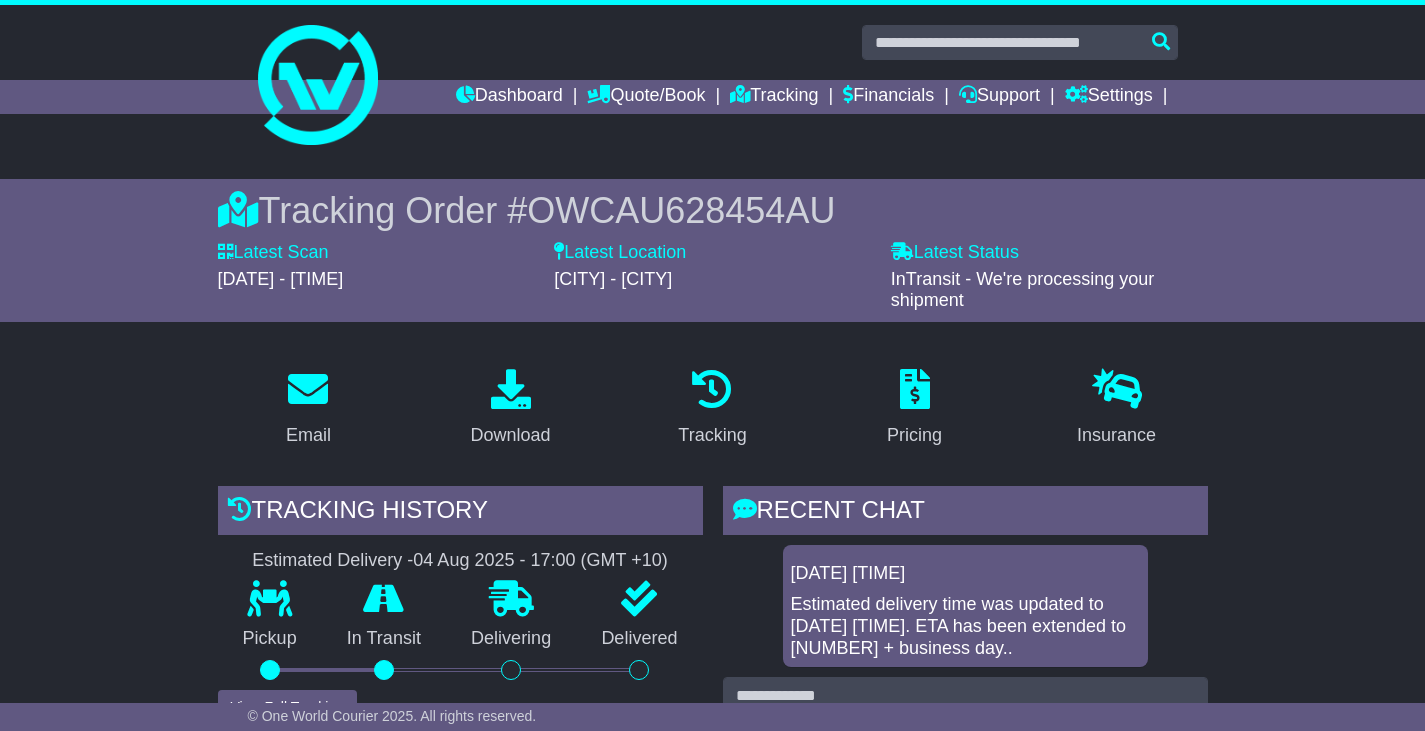 scroll, scrollTop: 0, scrollLeft: 0, axis: both 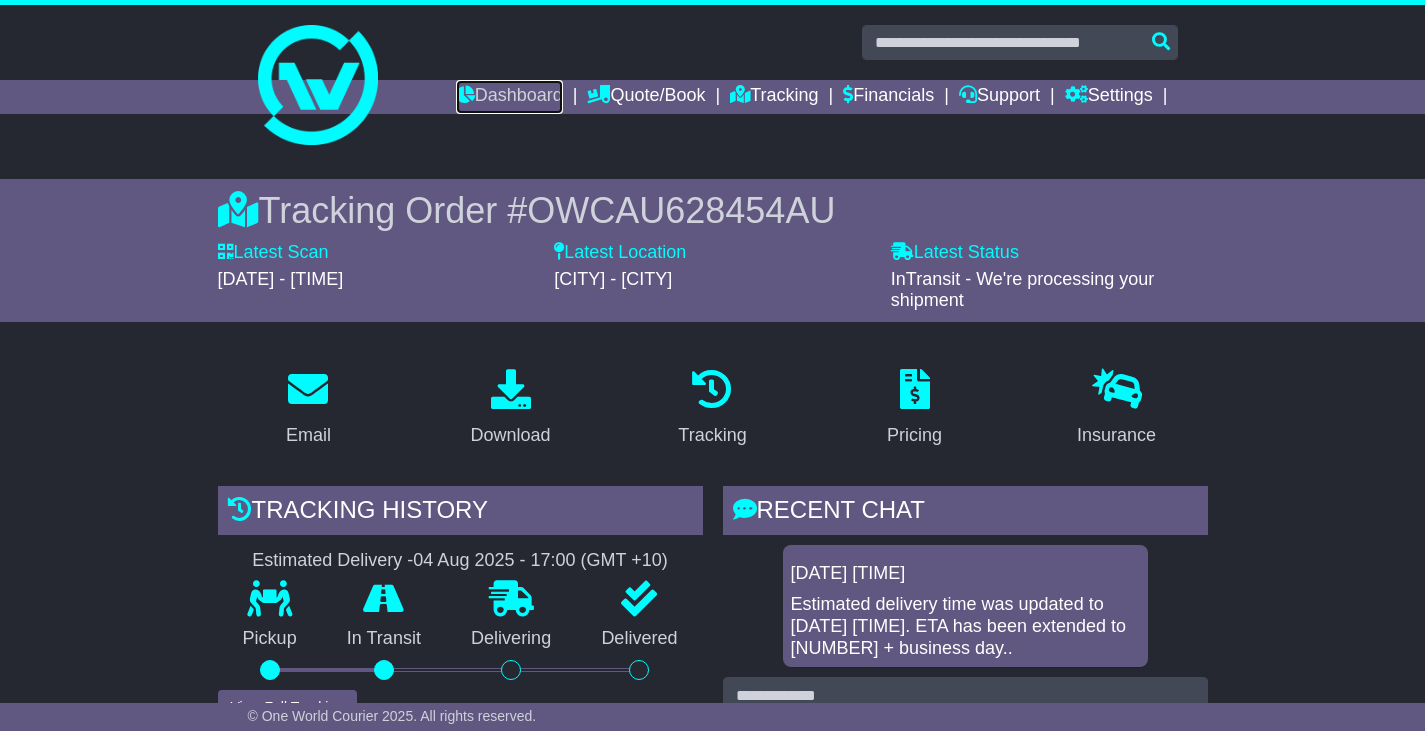 click on "Dashboard" at bounding box center [509, 97] 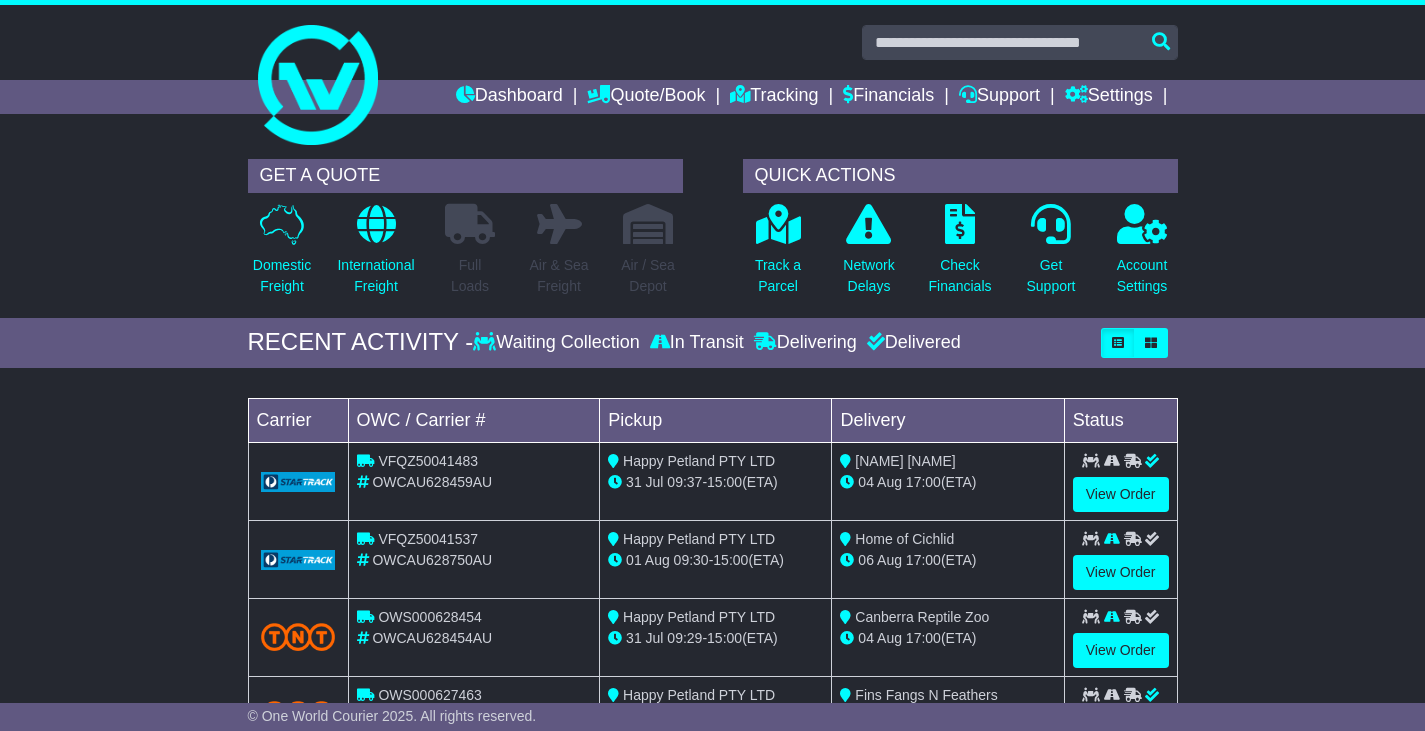 scroll, scrollTop: 0, scrollLeft: 0, axis: both 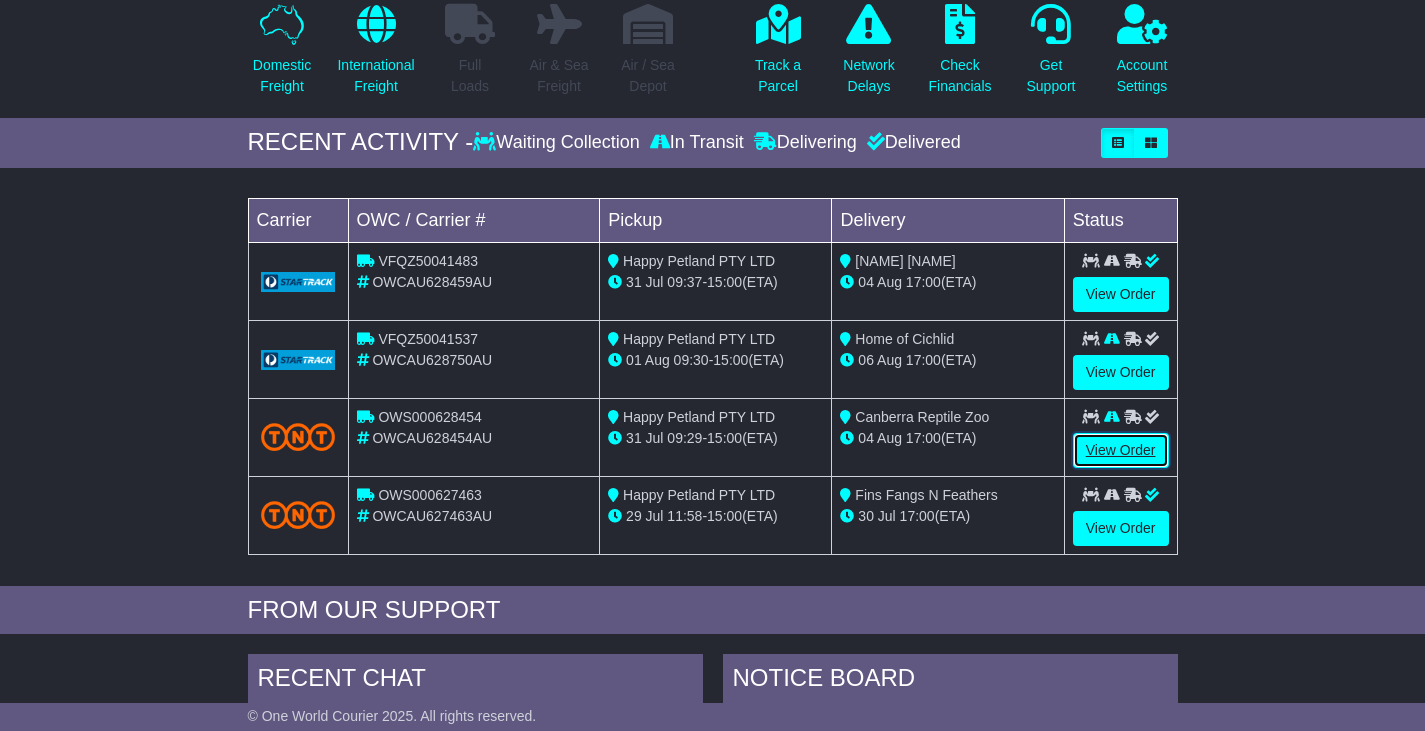 click on "View Order" at bounding box center [1121, 450] 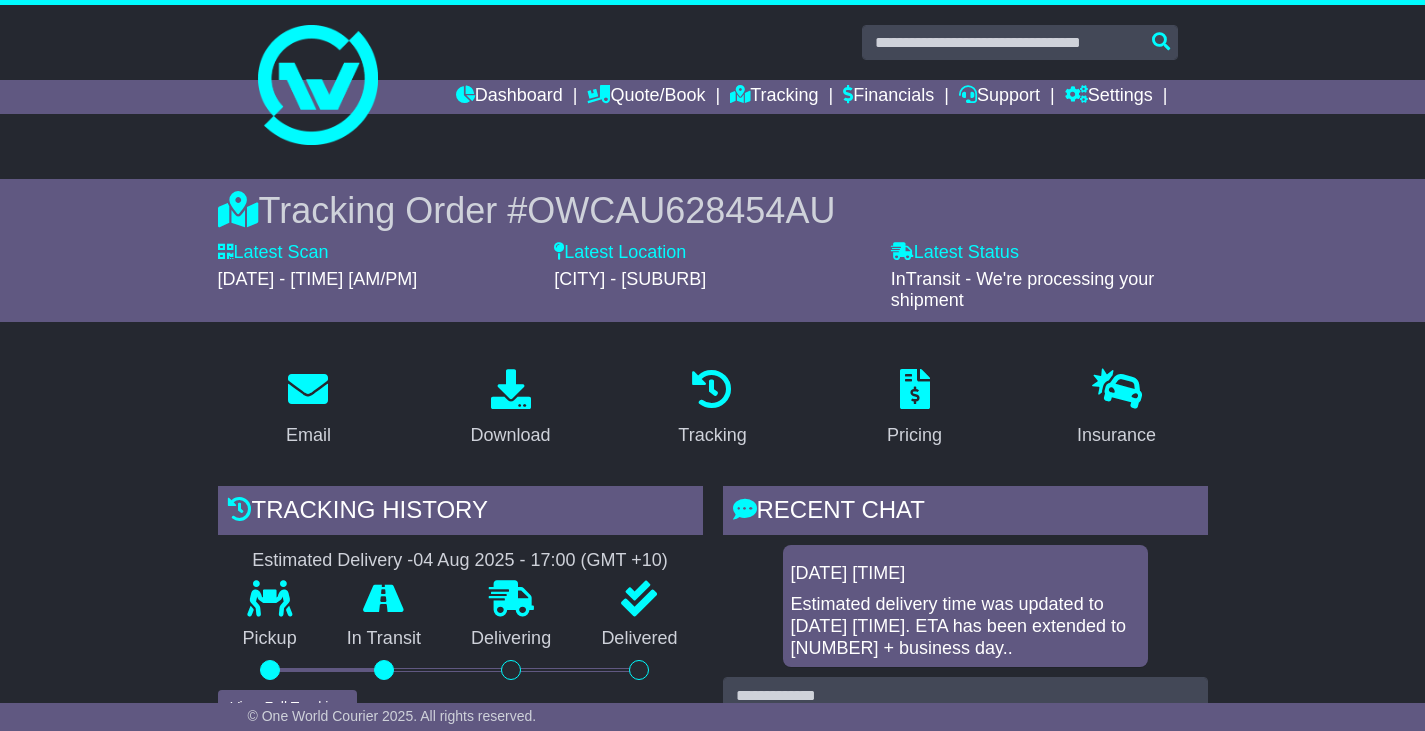 scroll, scrollTop: 0, scrollLeft: 0, axis: both 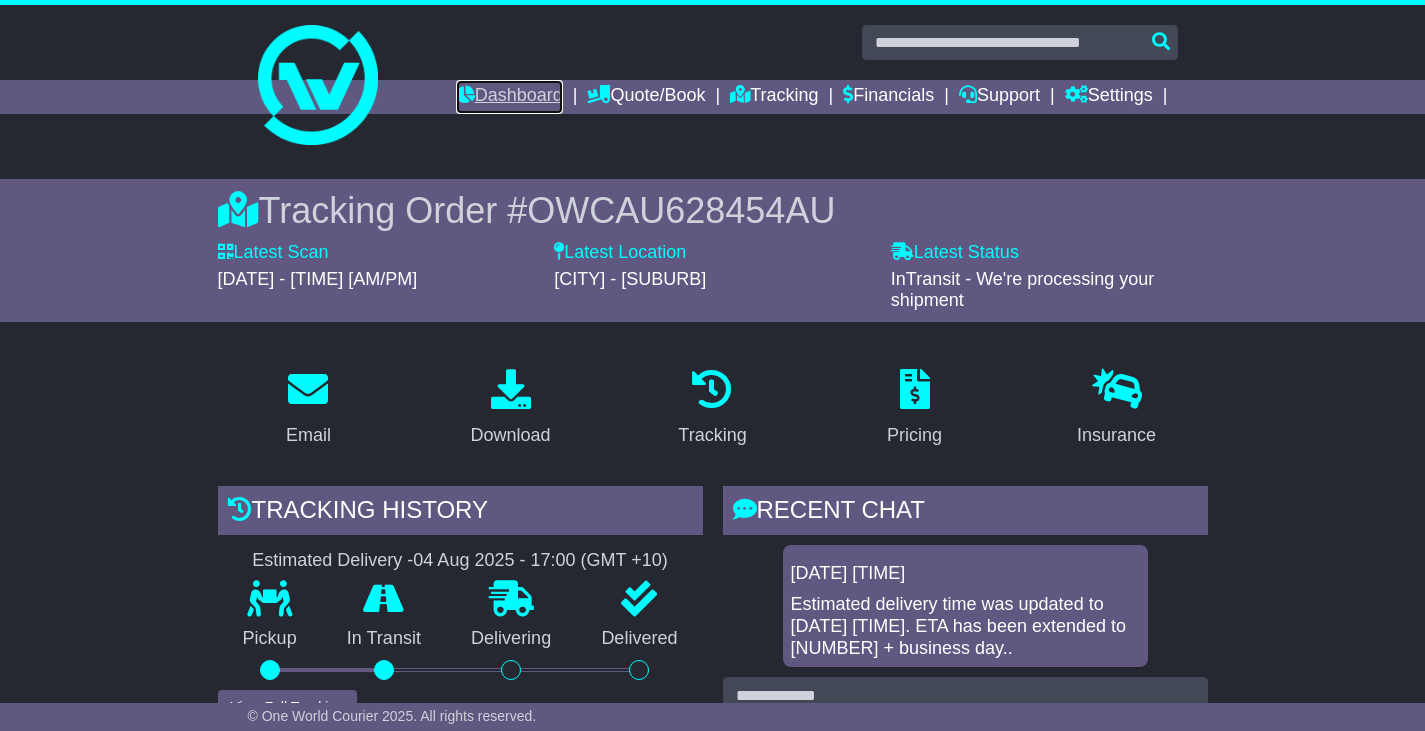 click on "Dashboard" at bounding box center (509, 97) 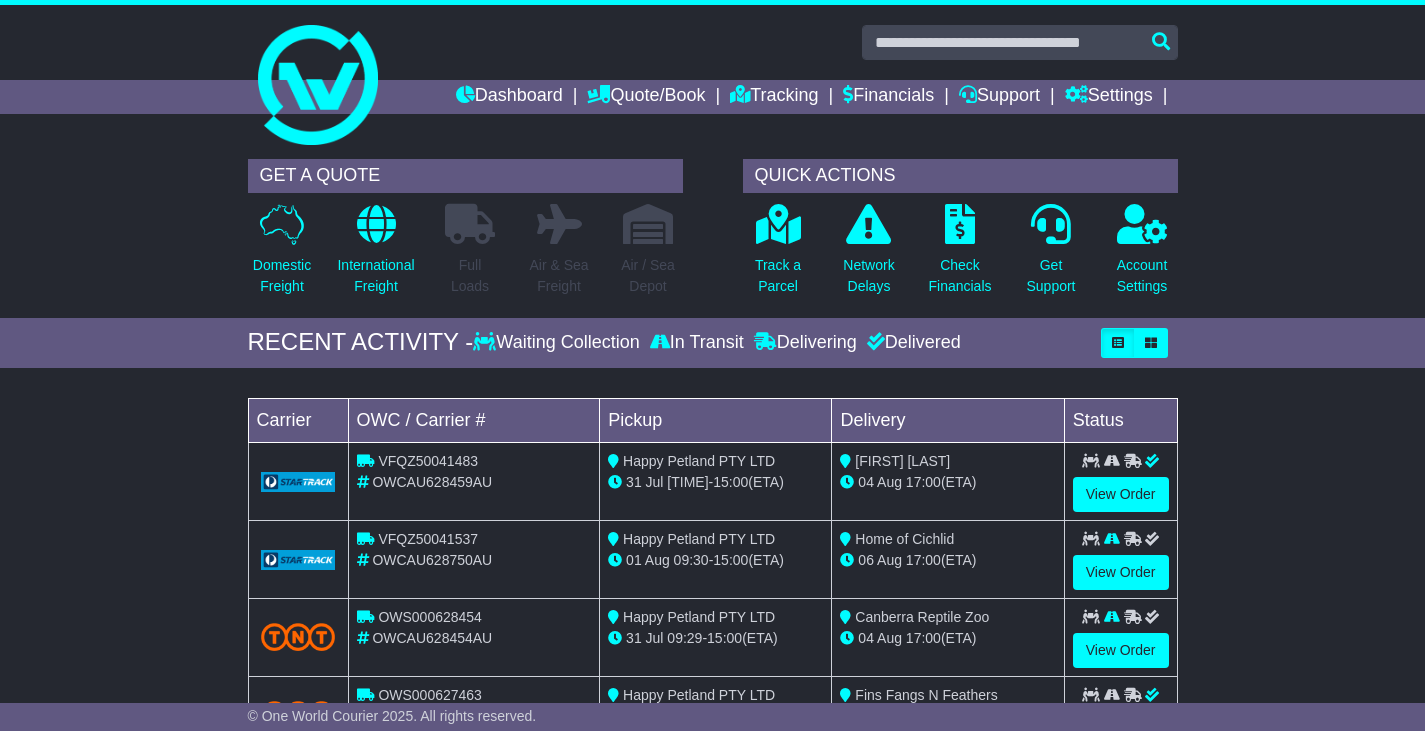 scroll, scrollTop: 0, scrollLeft: 0, axis: both 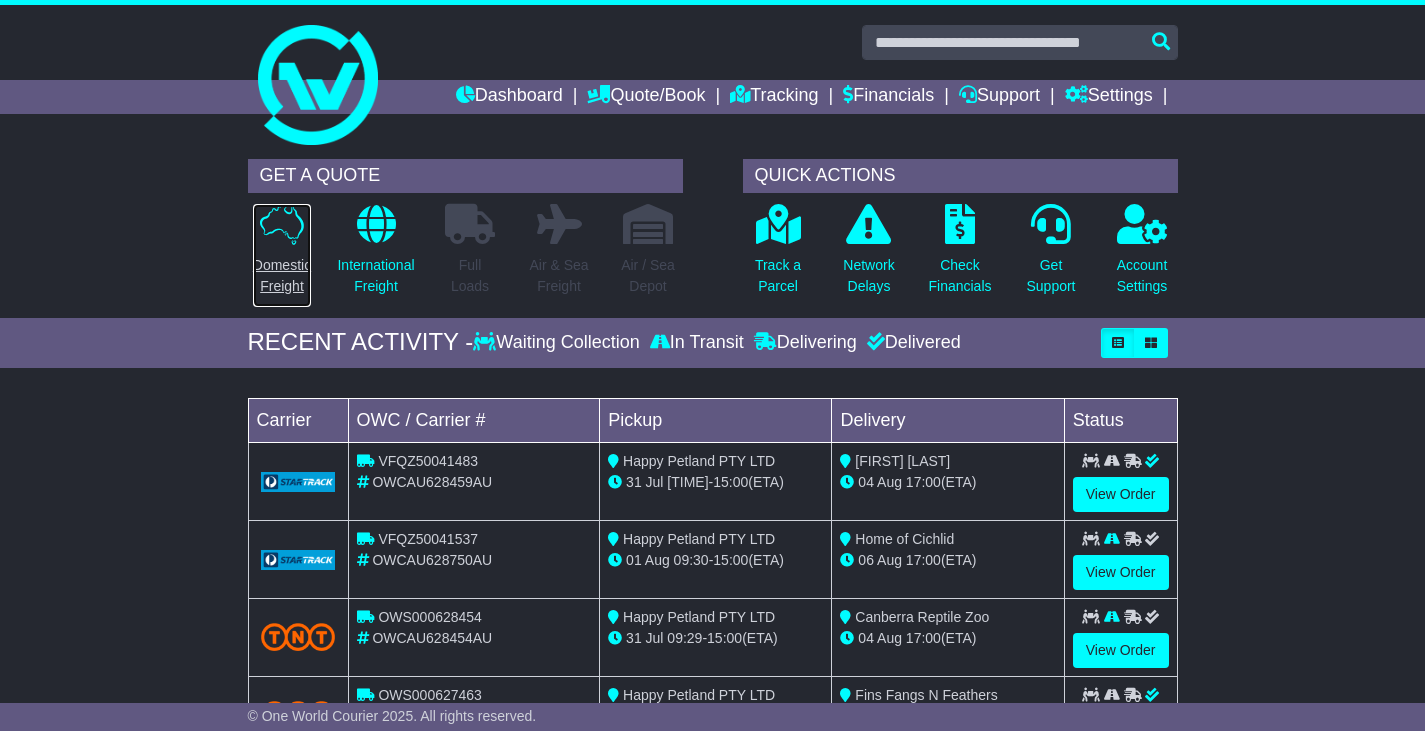 click at bounding box center (282, 224) 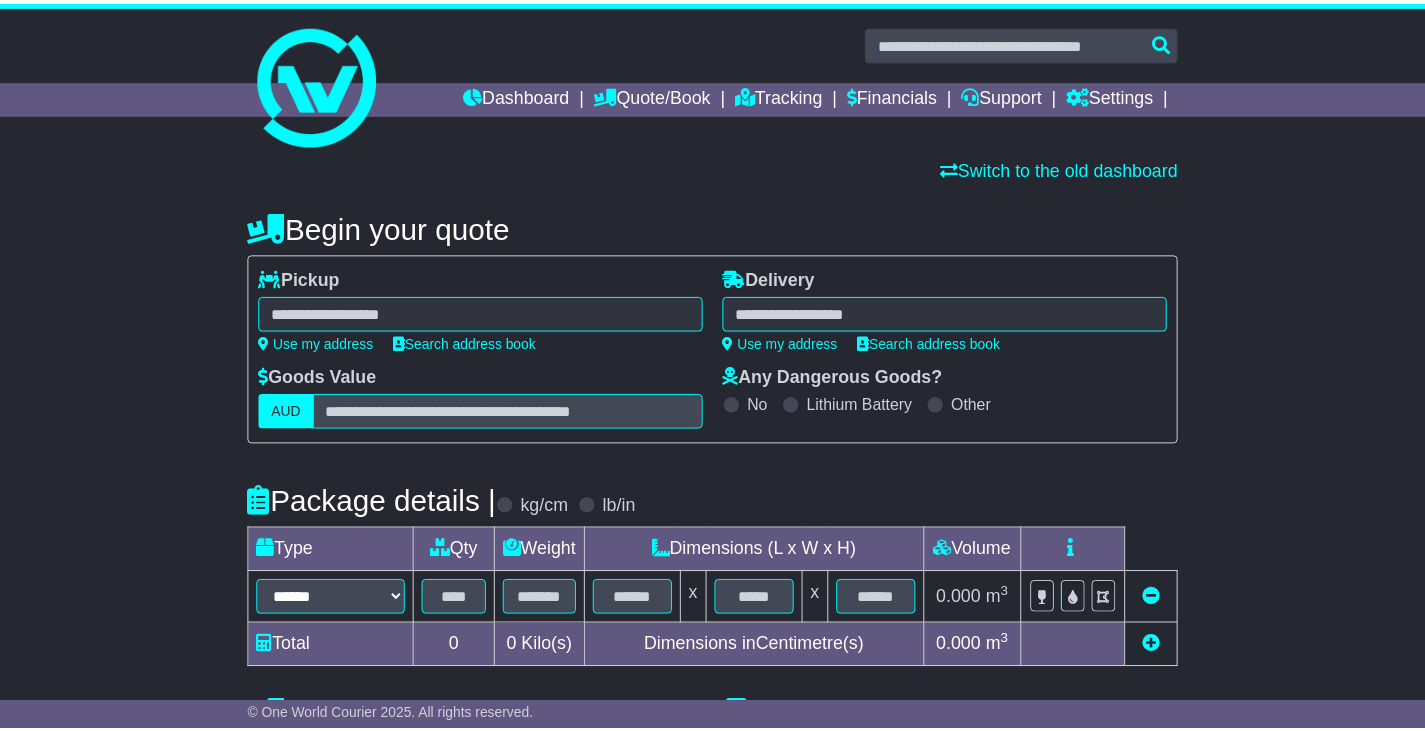 scroll, scrollTop: 0, scrollLeft: 0, axis: both 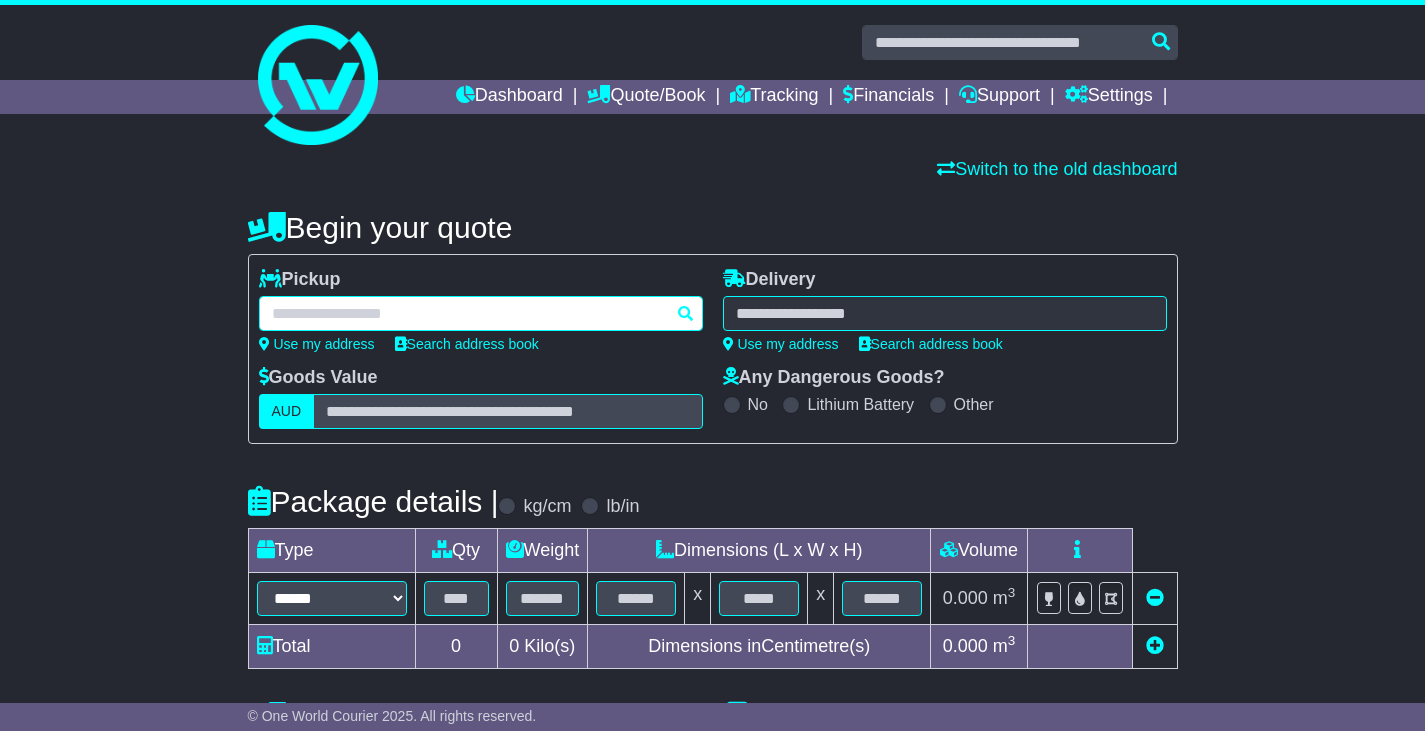 click at bounding box center [481, 313] 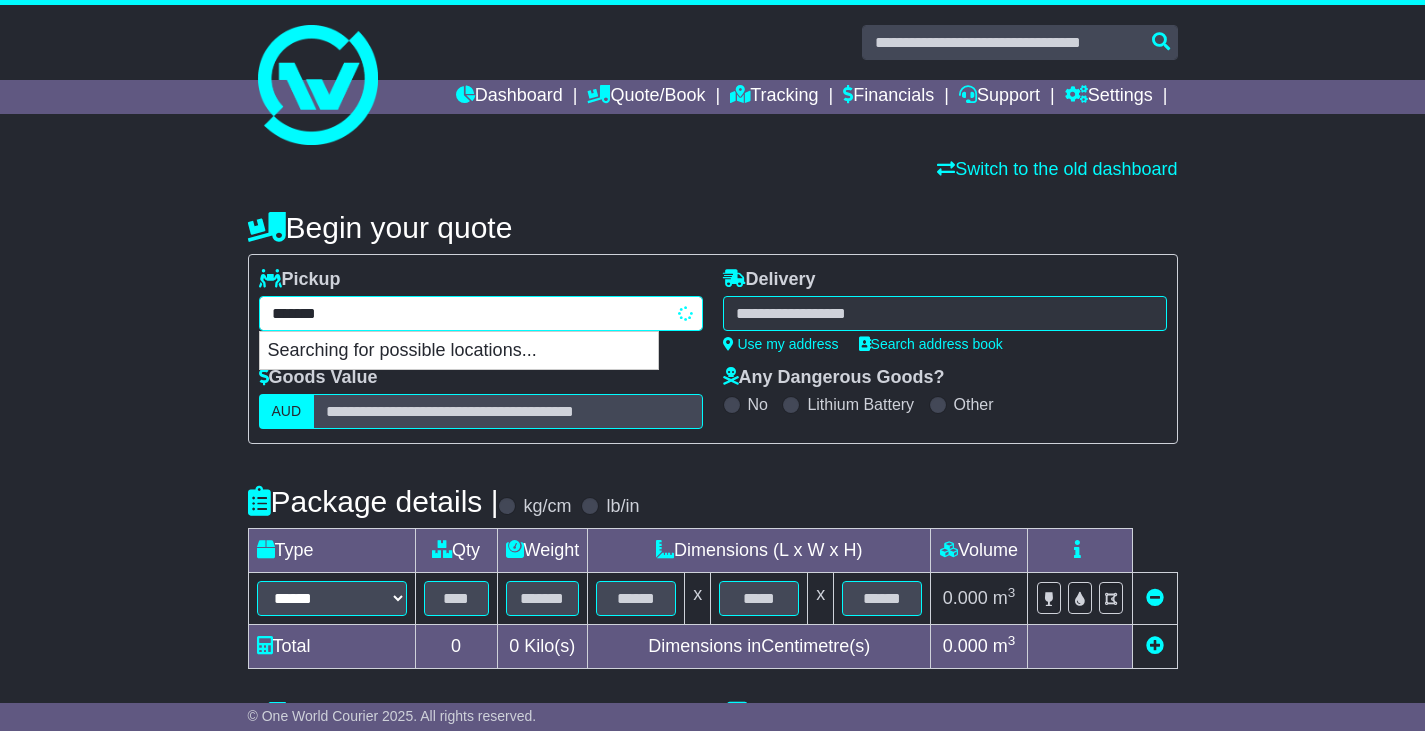 type on "********" 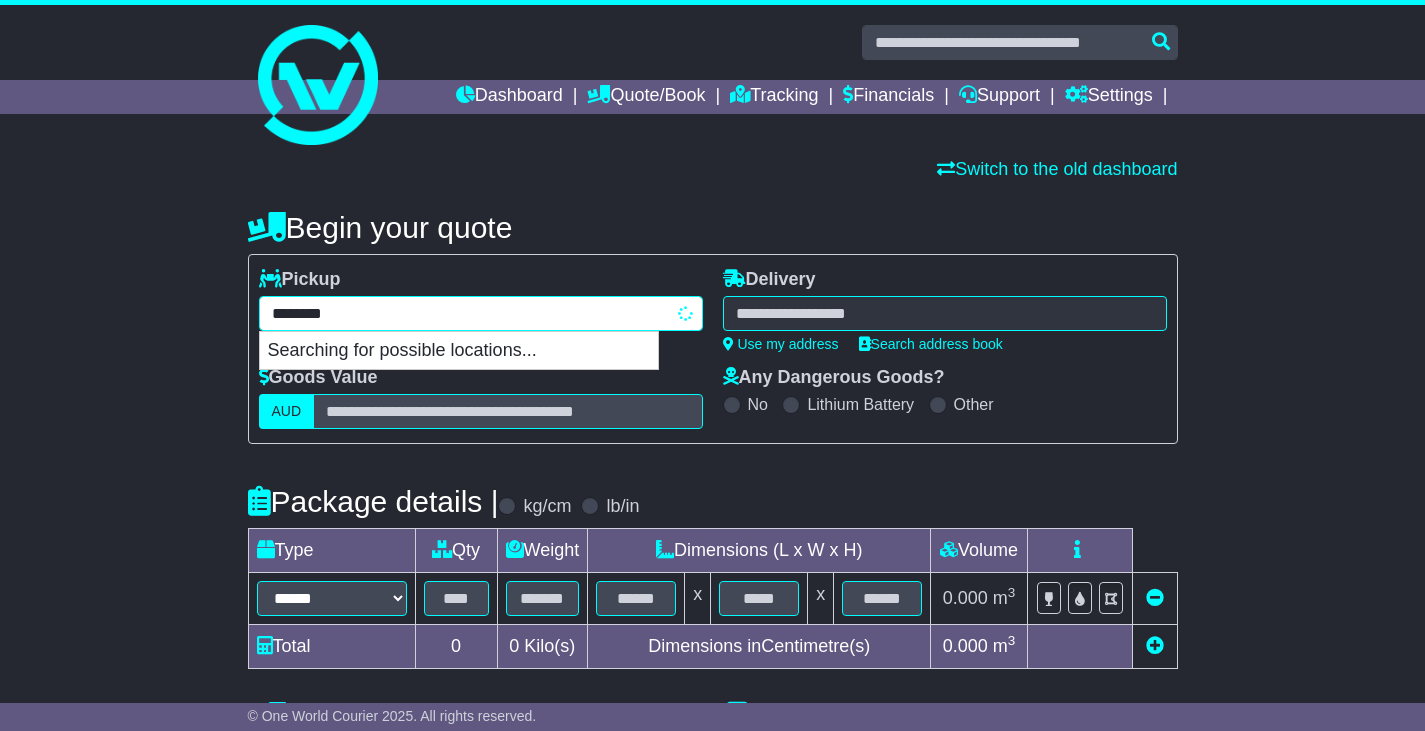 type on "*********" 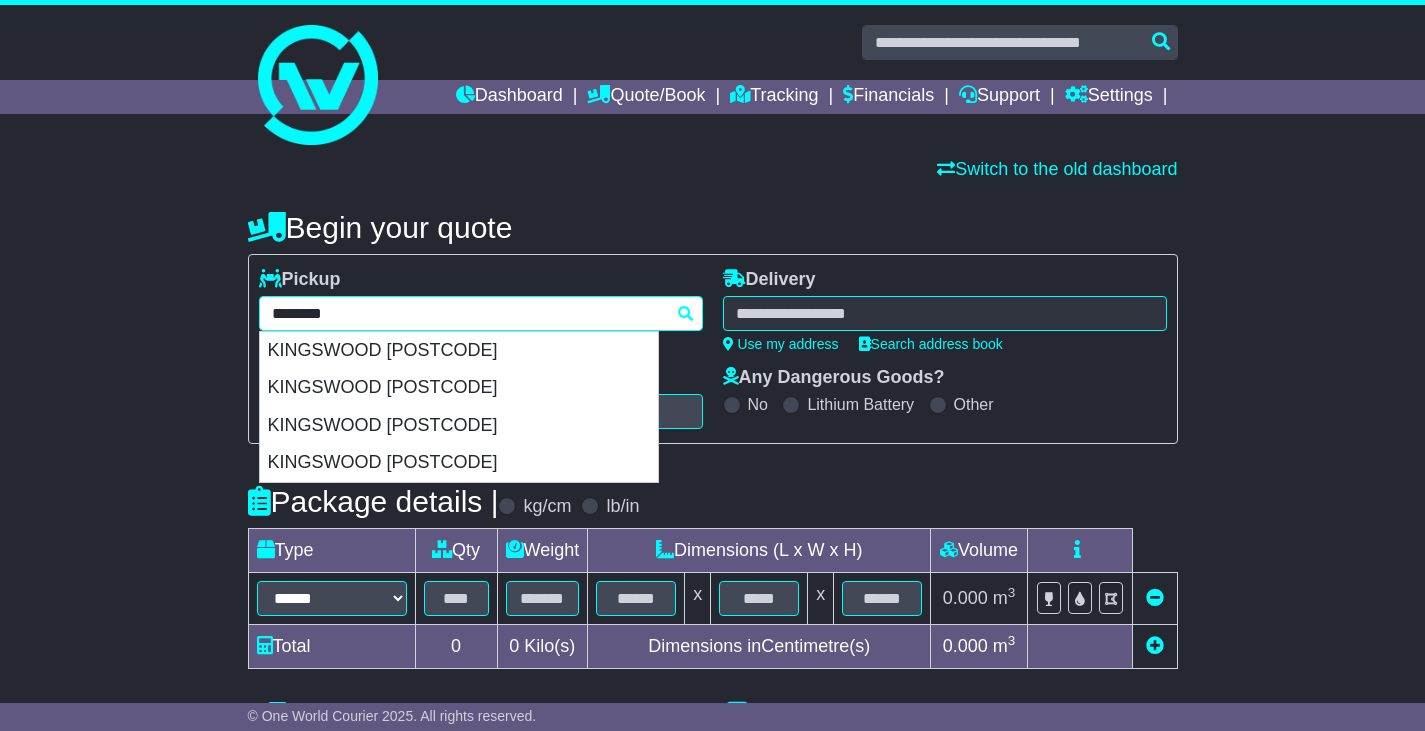 type 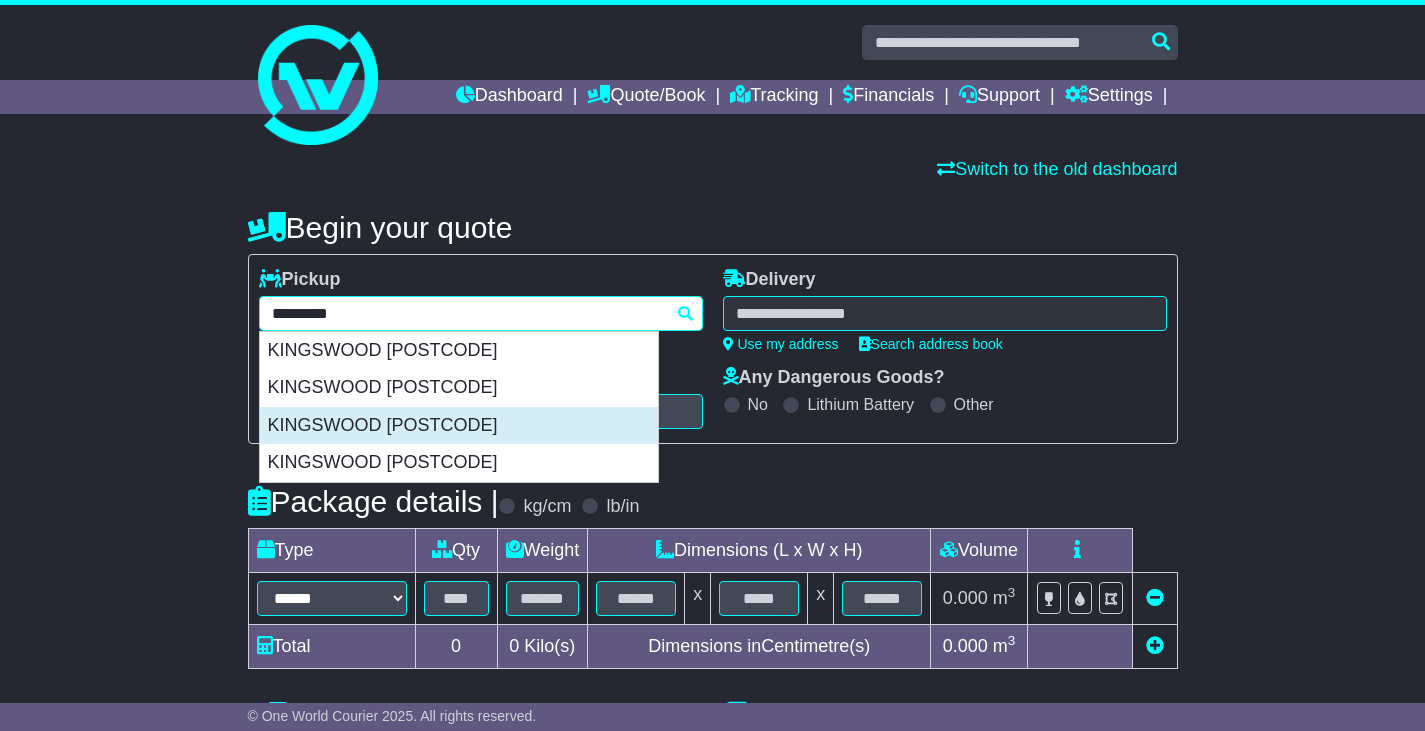 click on "KINGSWOOD [POSTCODE]" at bounding box center [459, 426] 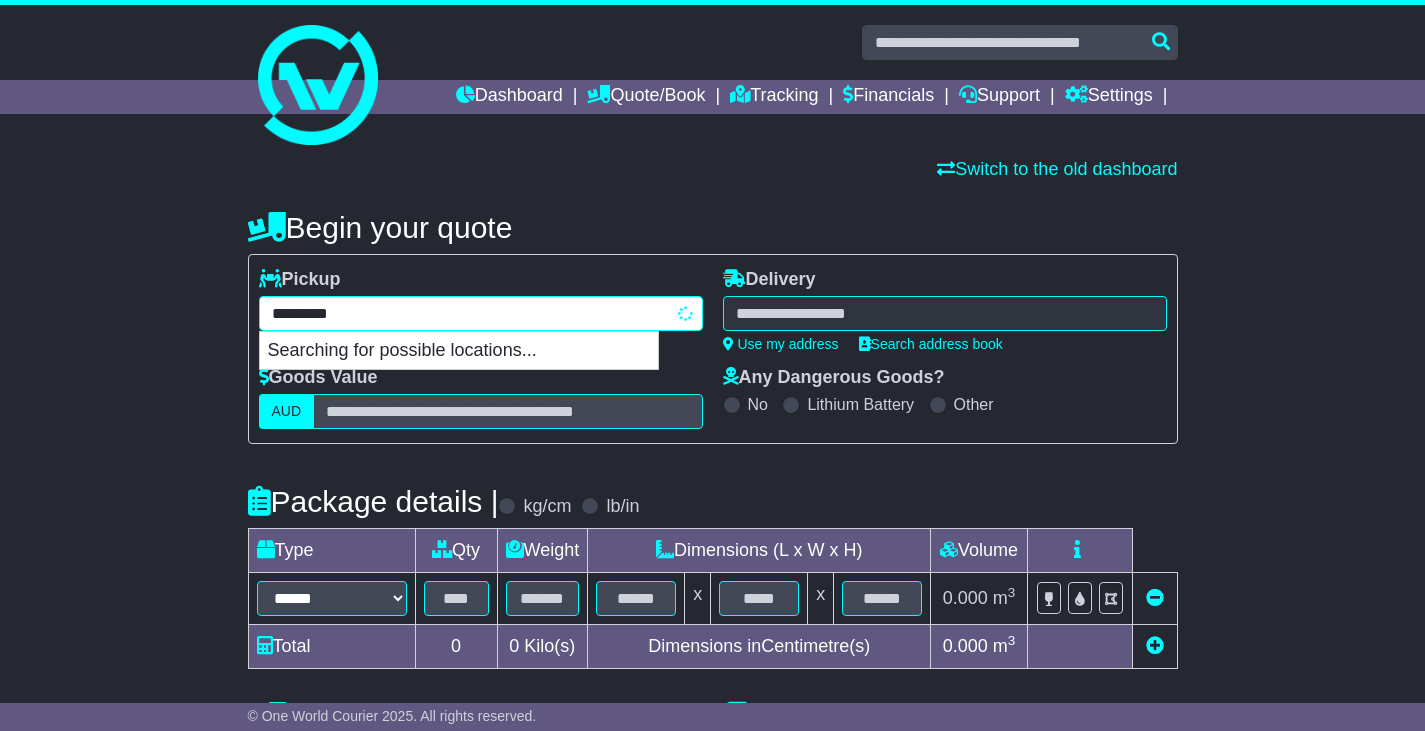 click on "**********" at bounding box center (481, 313) 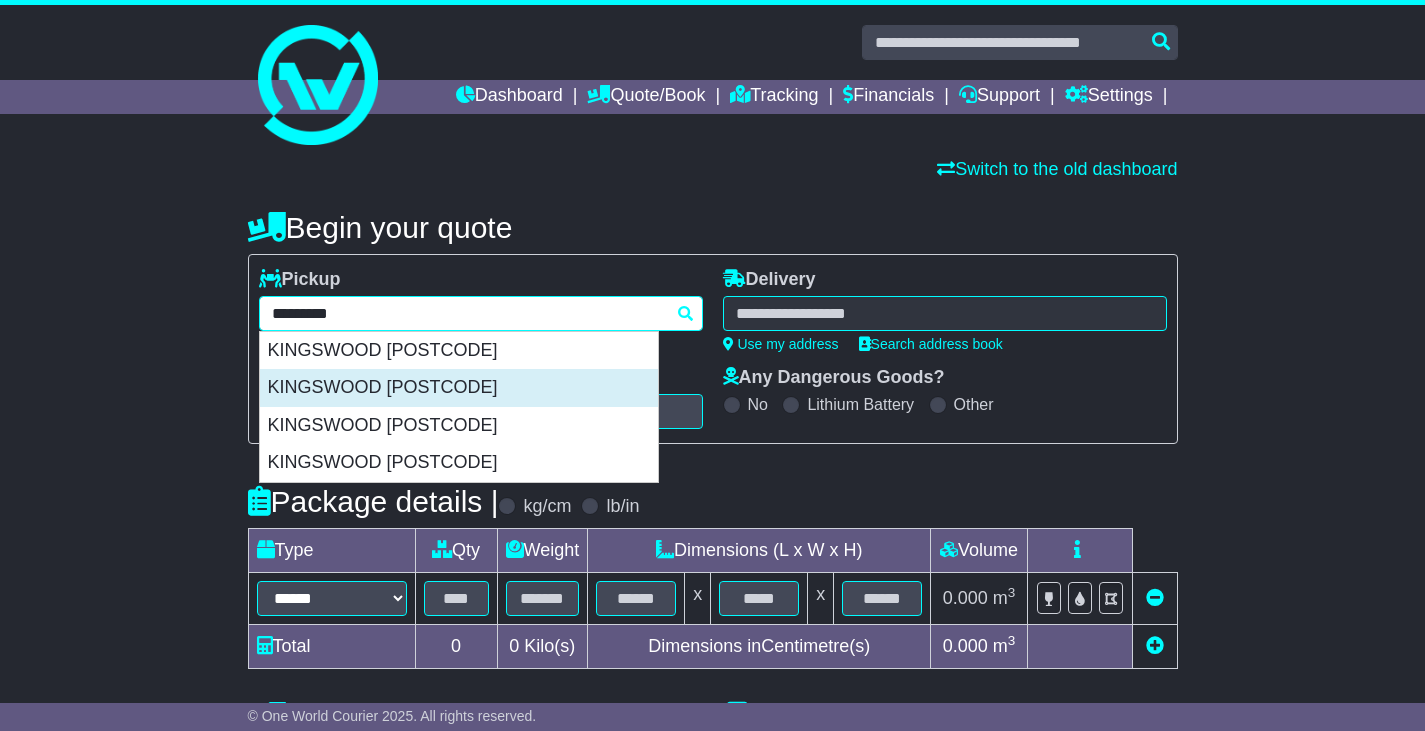 click on "KINGSWOOD [POSTCODE]" at bounding box center (459, 388) 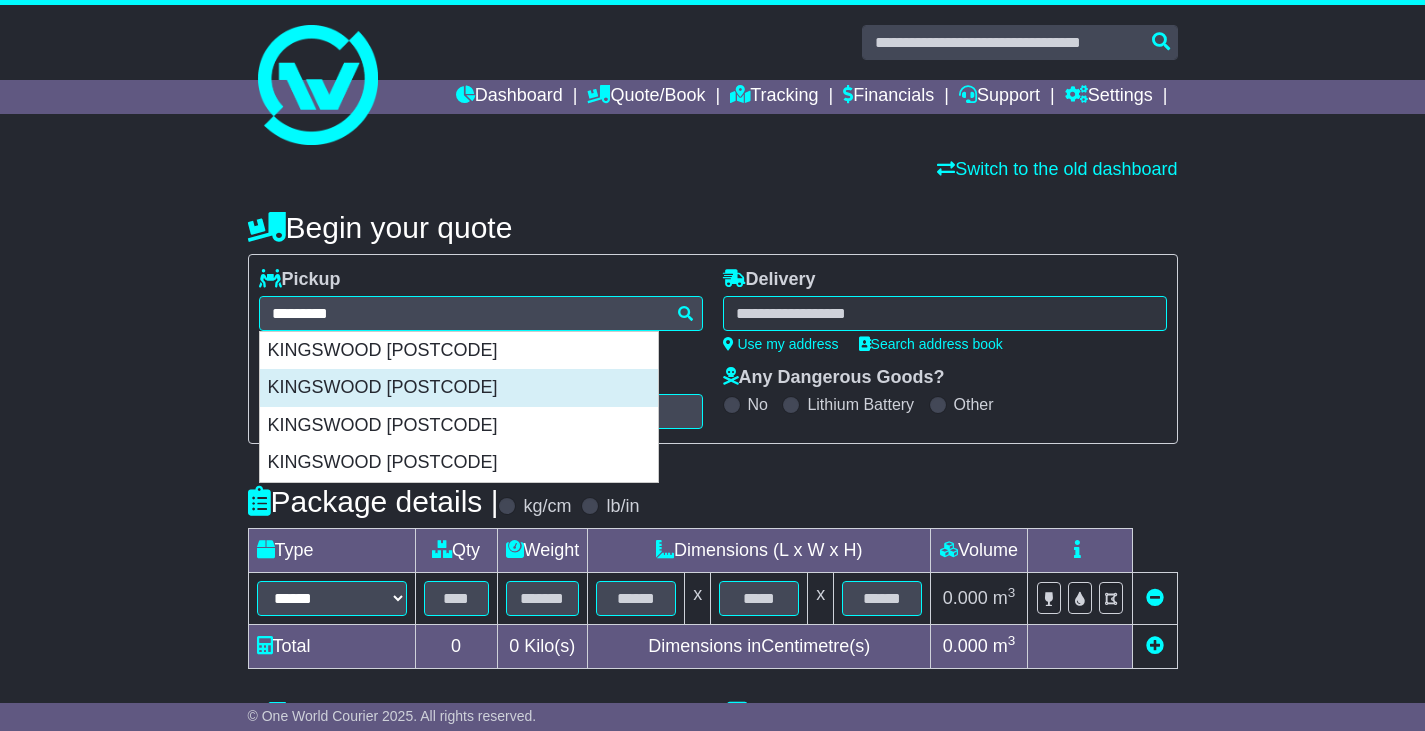 type on "**********" 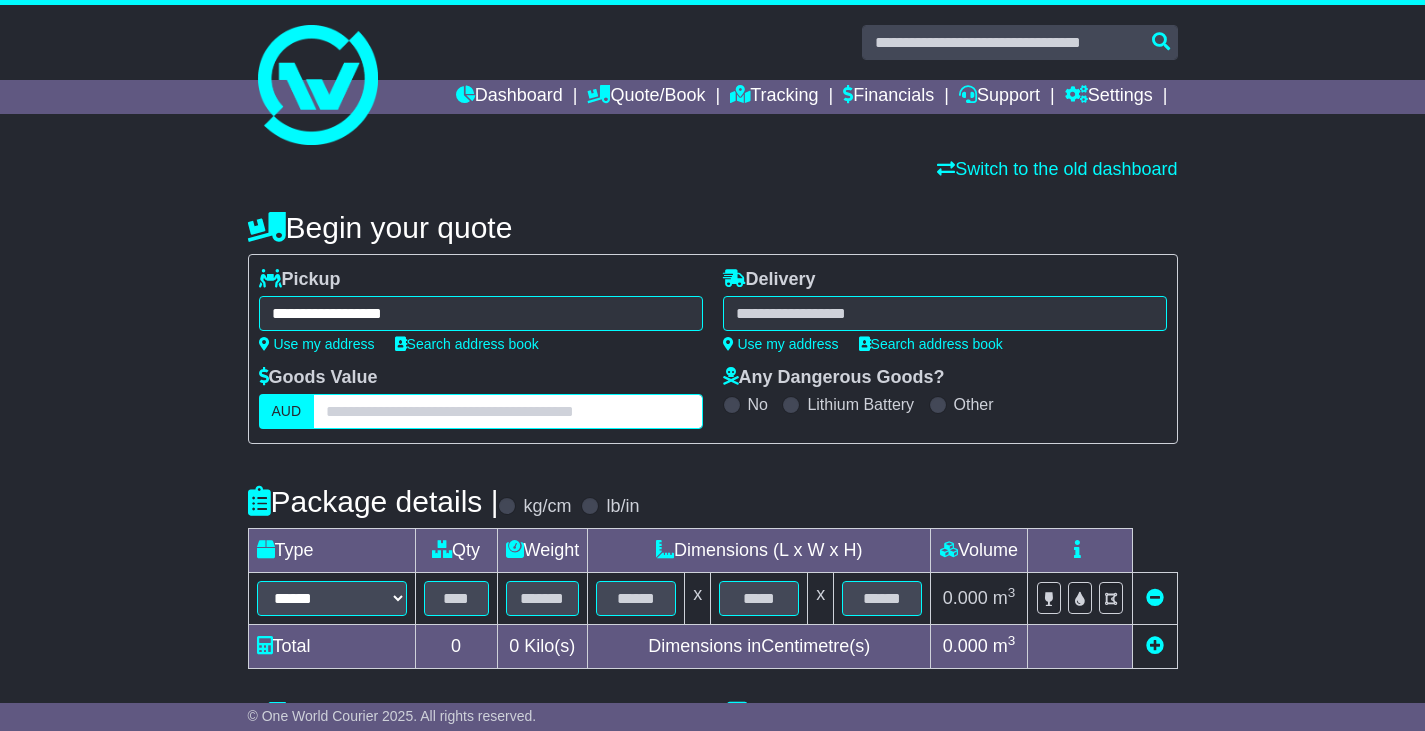 click at bounding box center [507, 411] 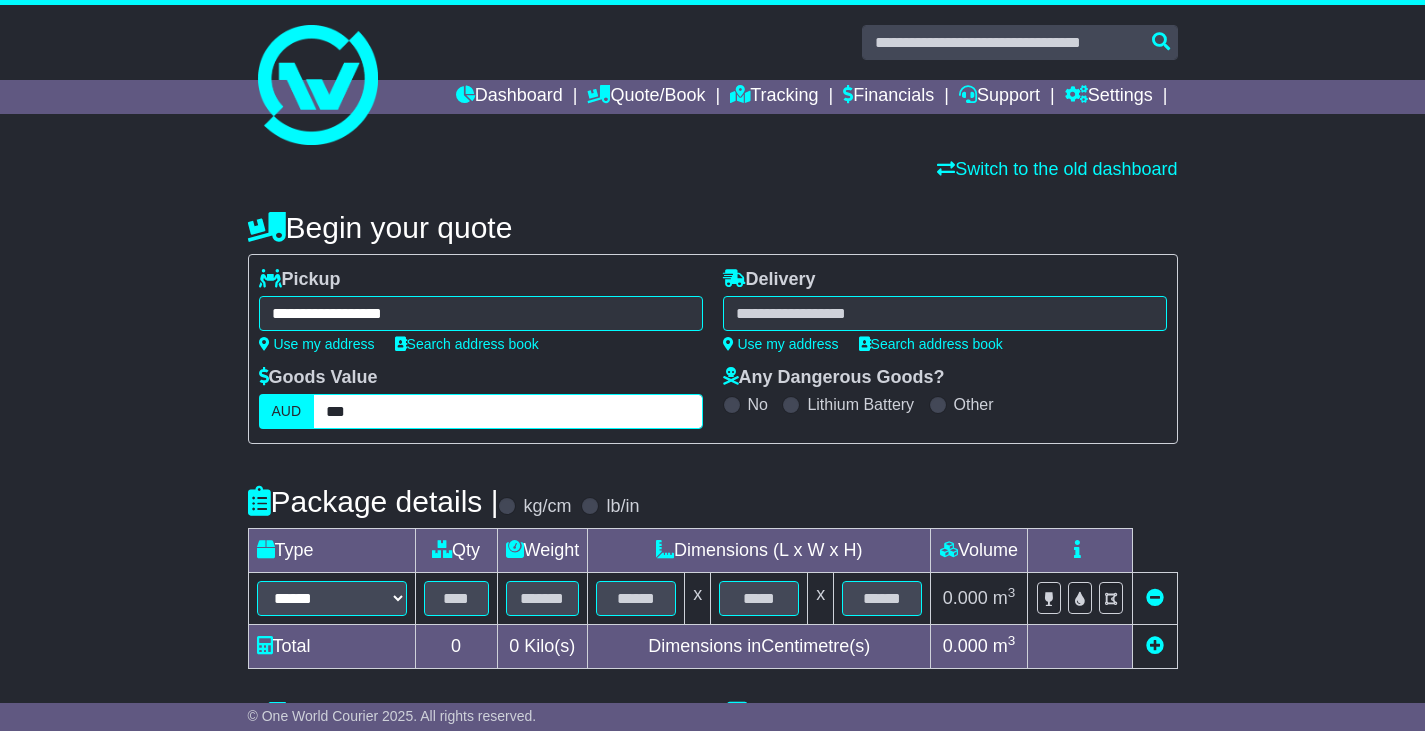 type on "***" 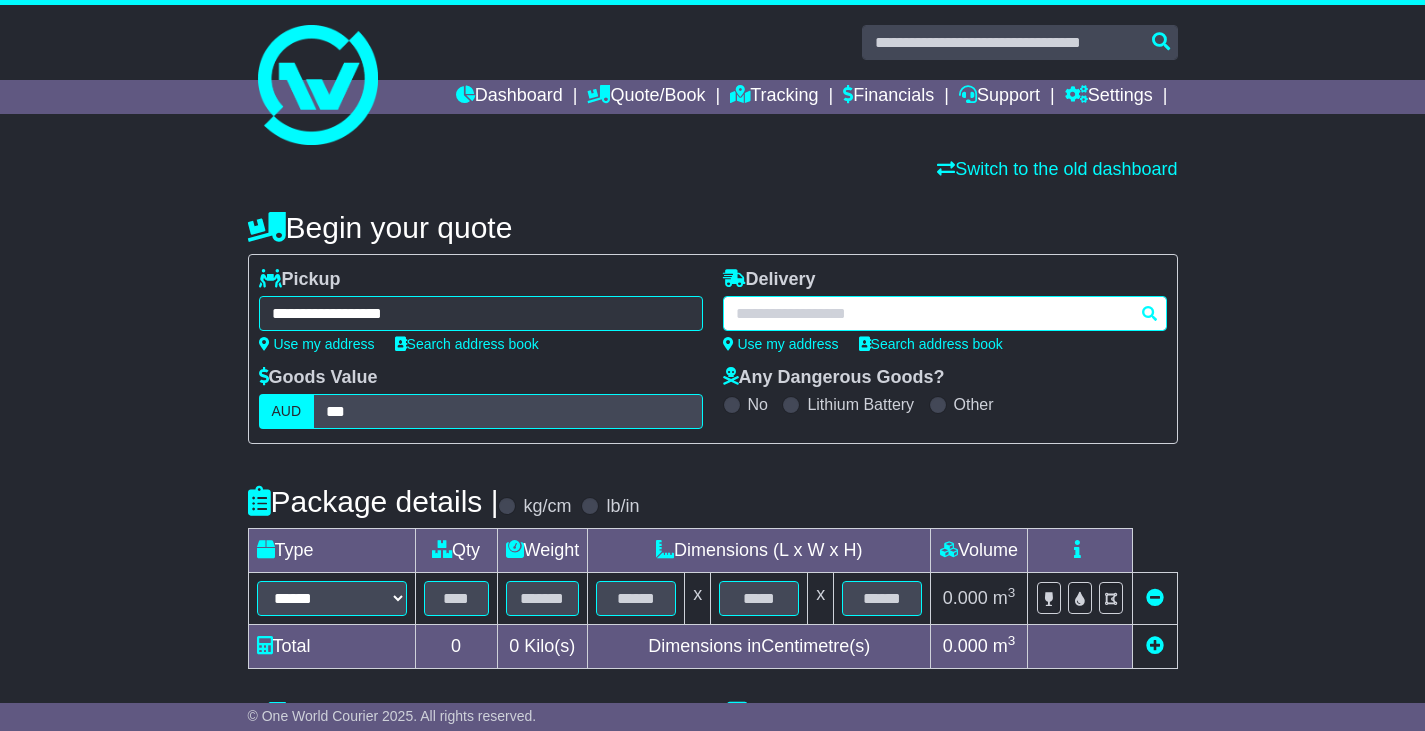 click at bounding box center [945, 313] 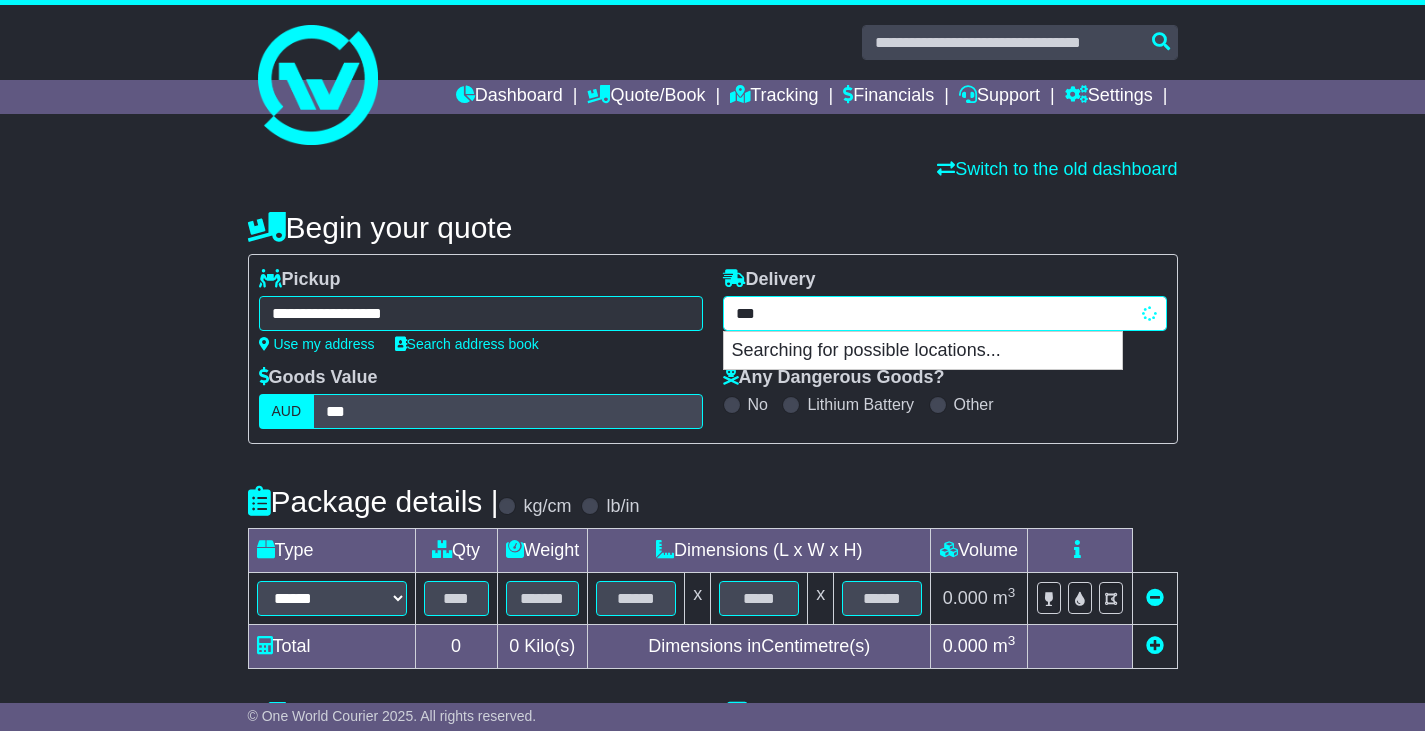 type on "****" 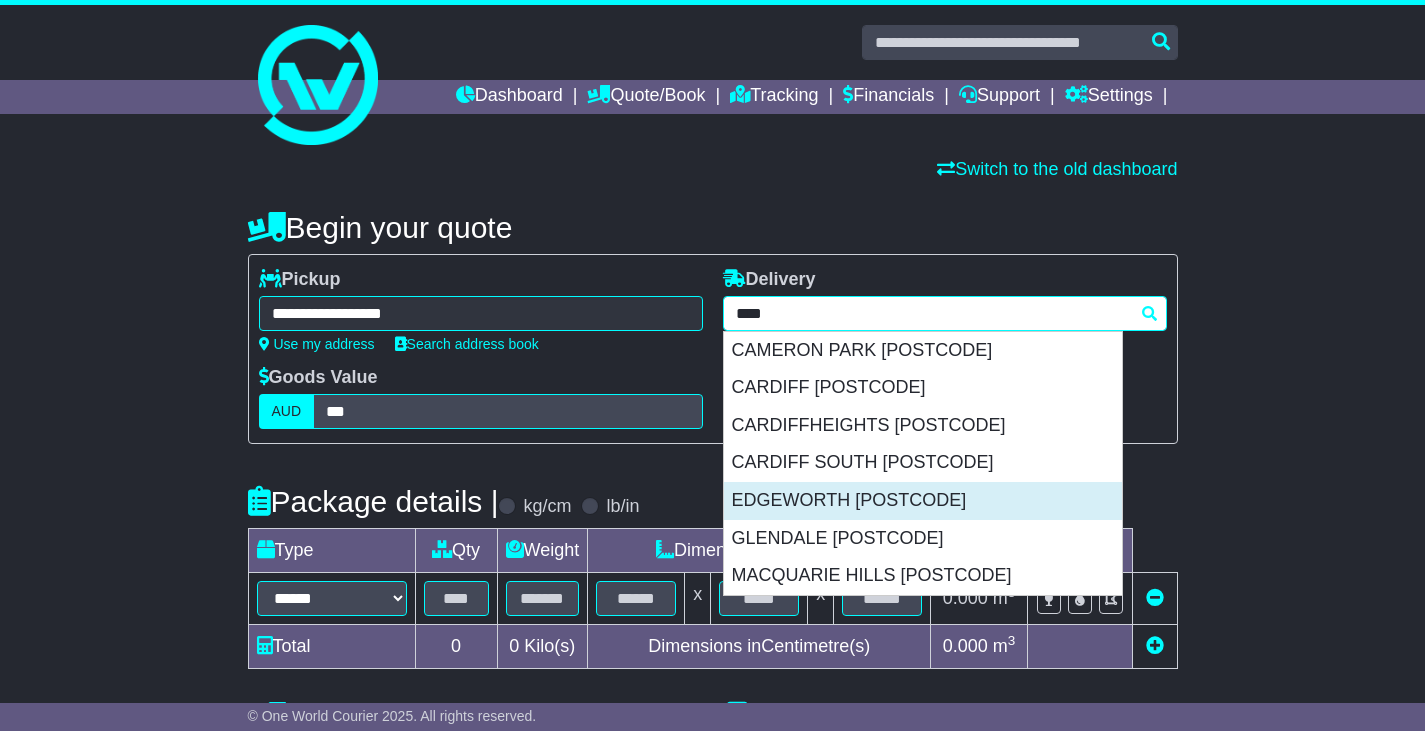 click on "EDGEWORTH [POSTCODE]" at bounding box center (923, 501) 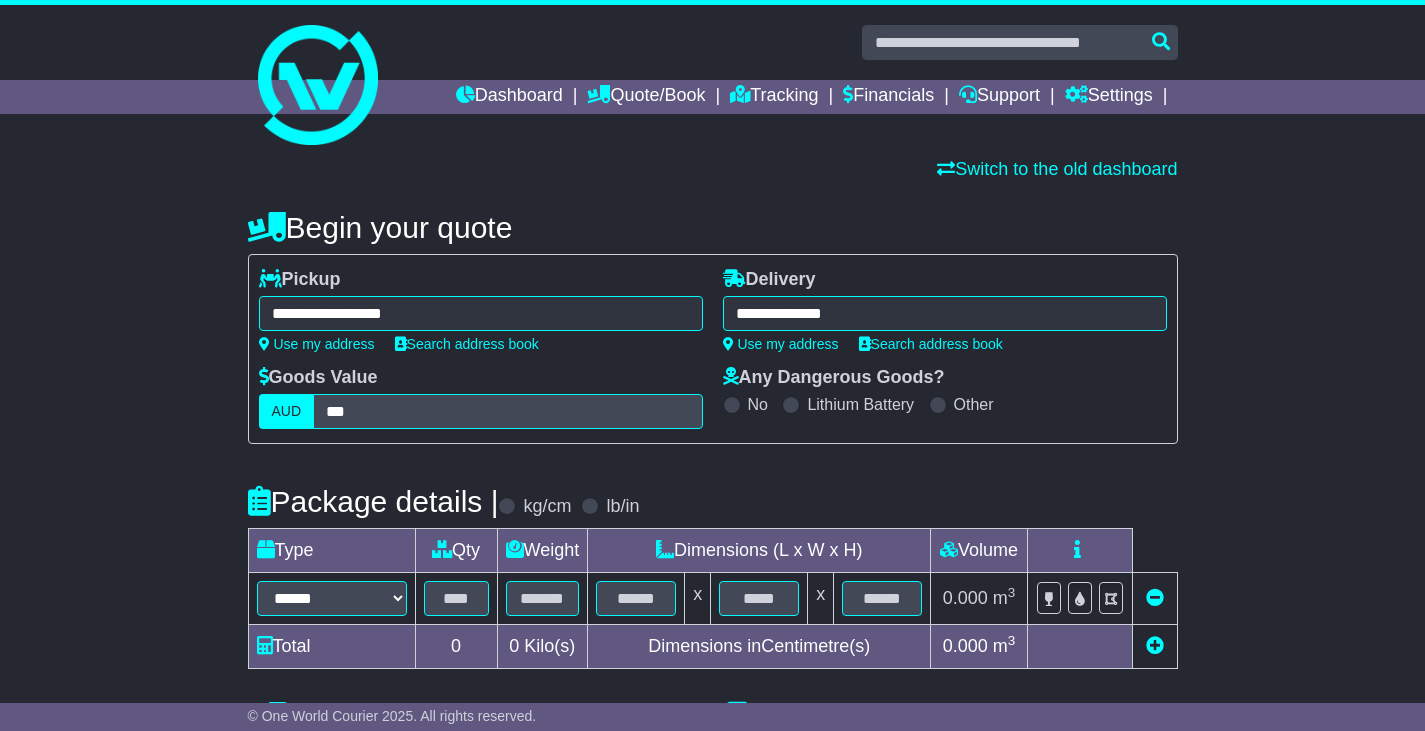 type on "**********" 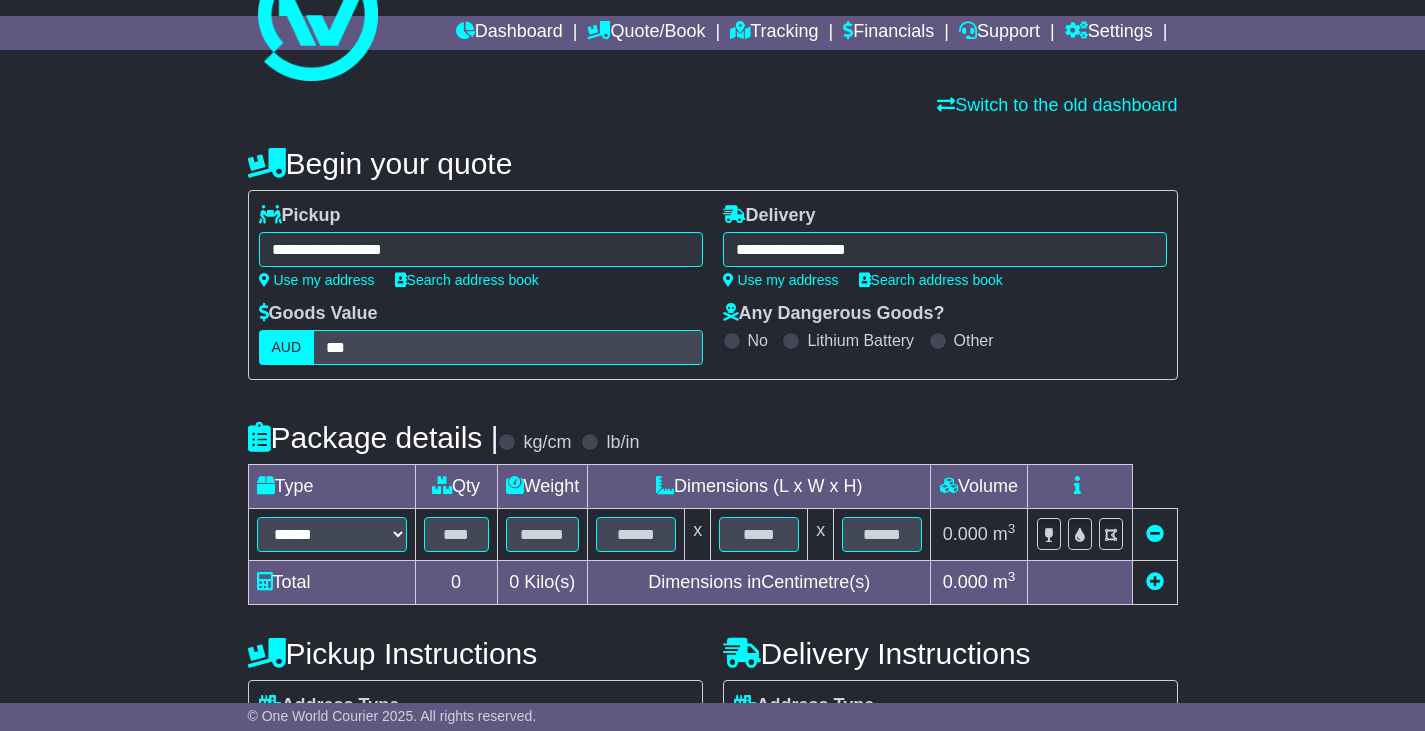 scroll, scrollTop: 200, scrollLeft: 0, axis: vertical 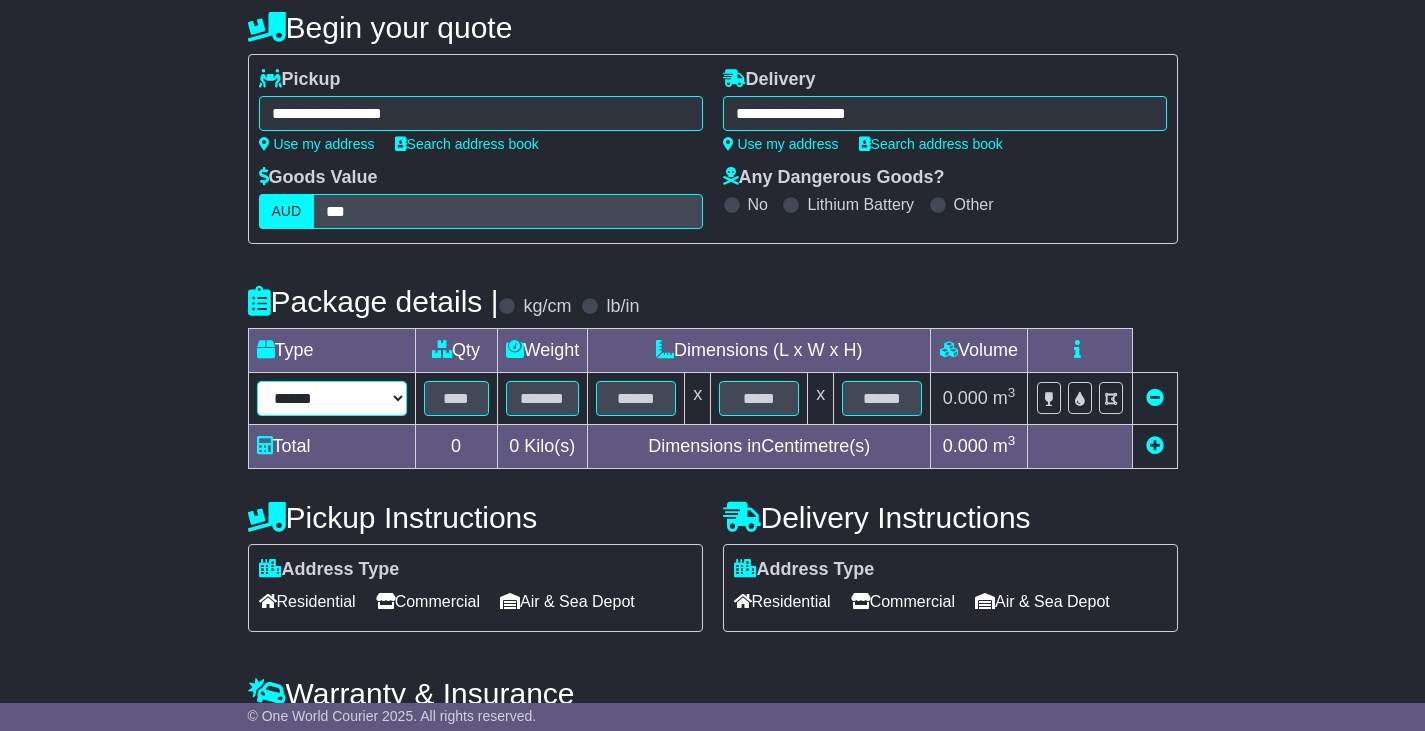 click on "****** ****** *** ******** ***** **** **** ****** *** *******" at bounding box center [332, 398] 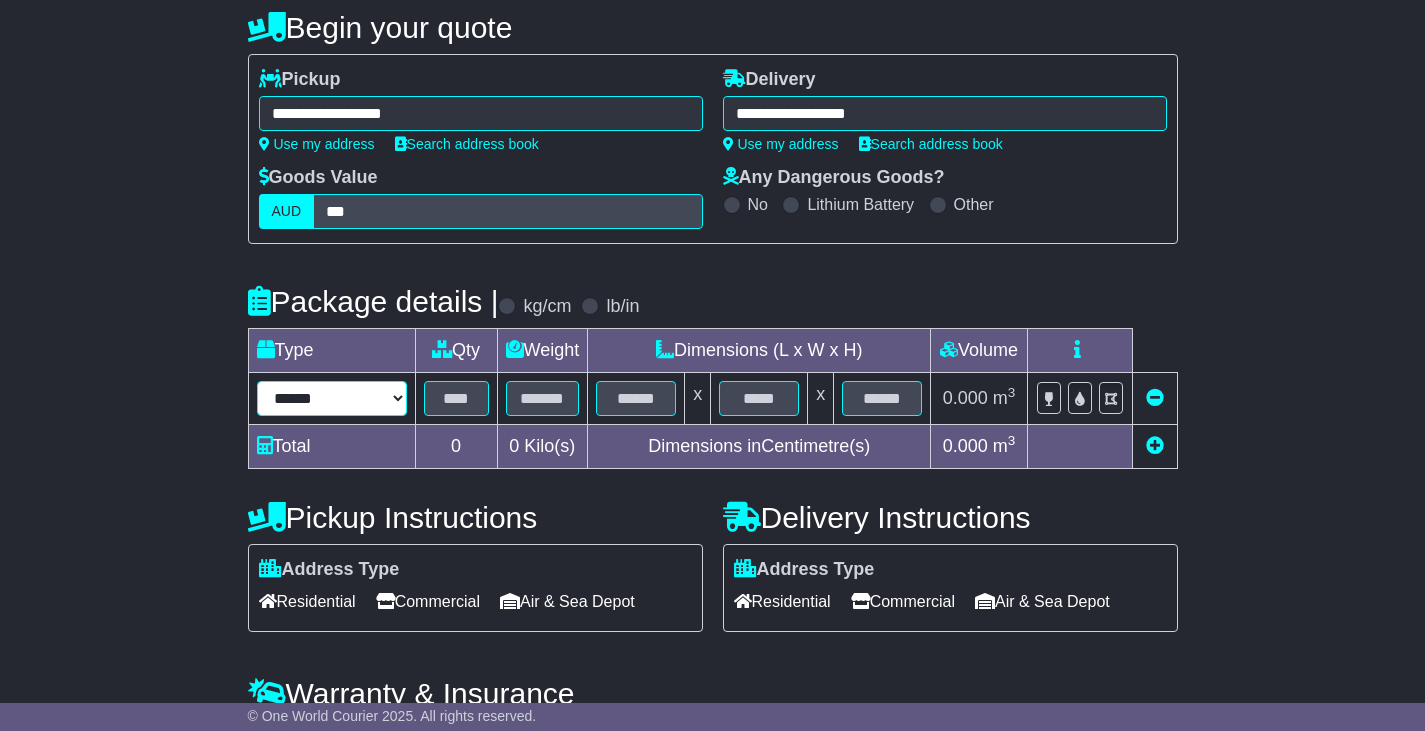 select on "*****" 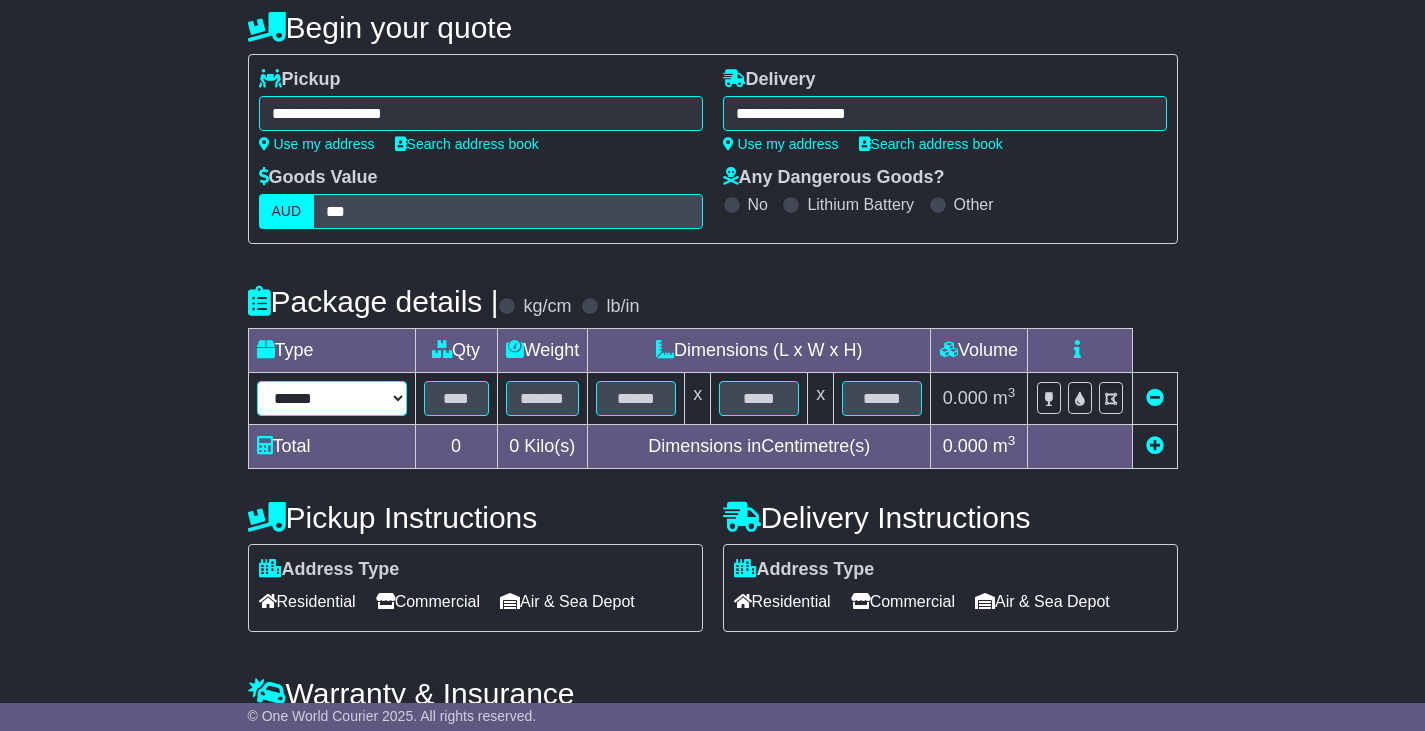 click on "****** ****** *** ******** ***** **** **** ****** *** *******" at bounding box center (332, 398) 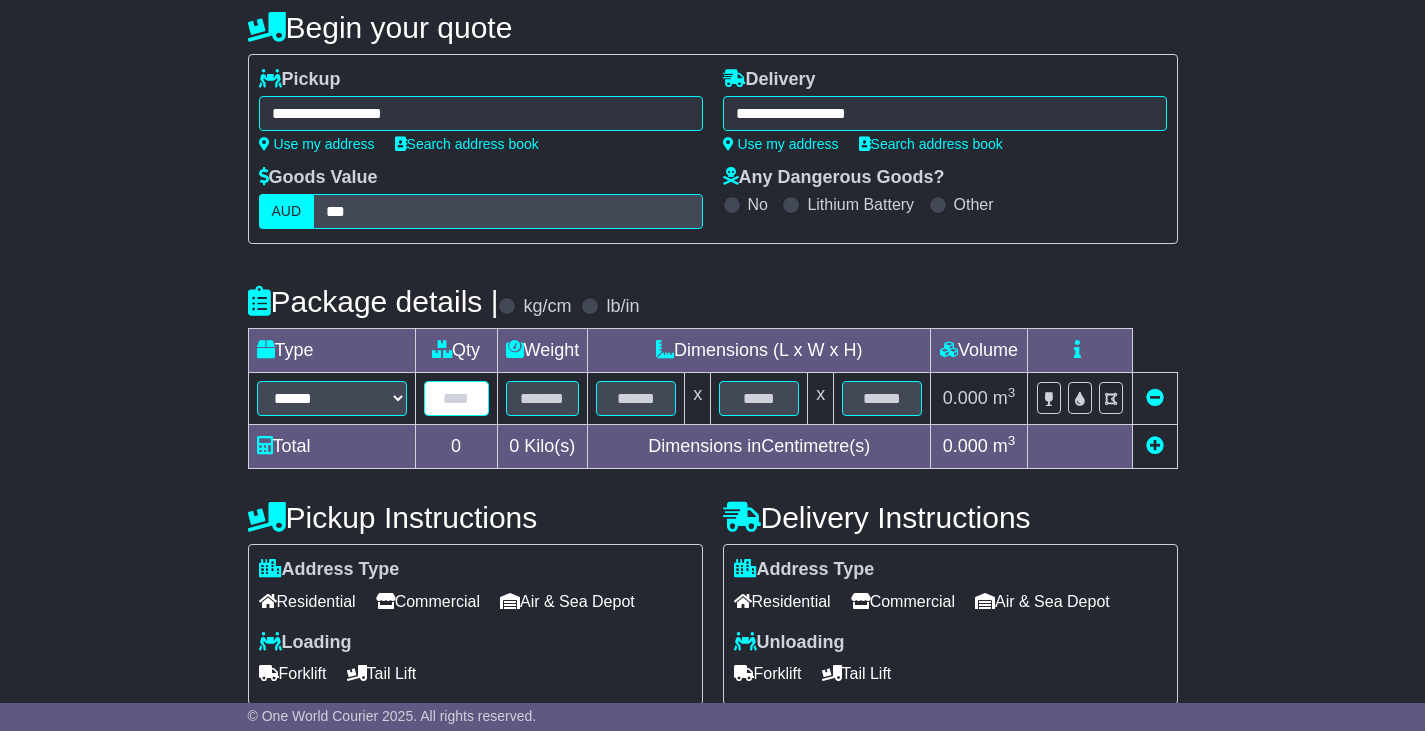 click at bounding box center (456, 398) 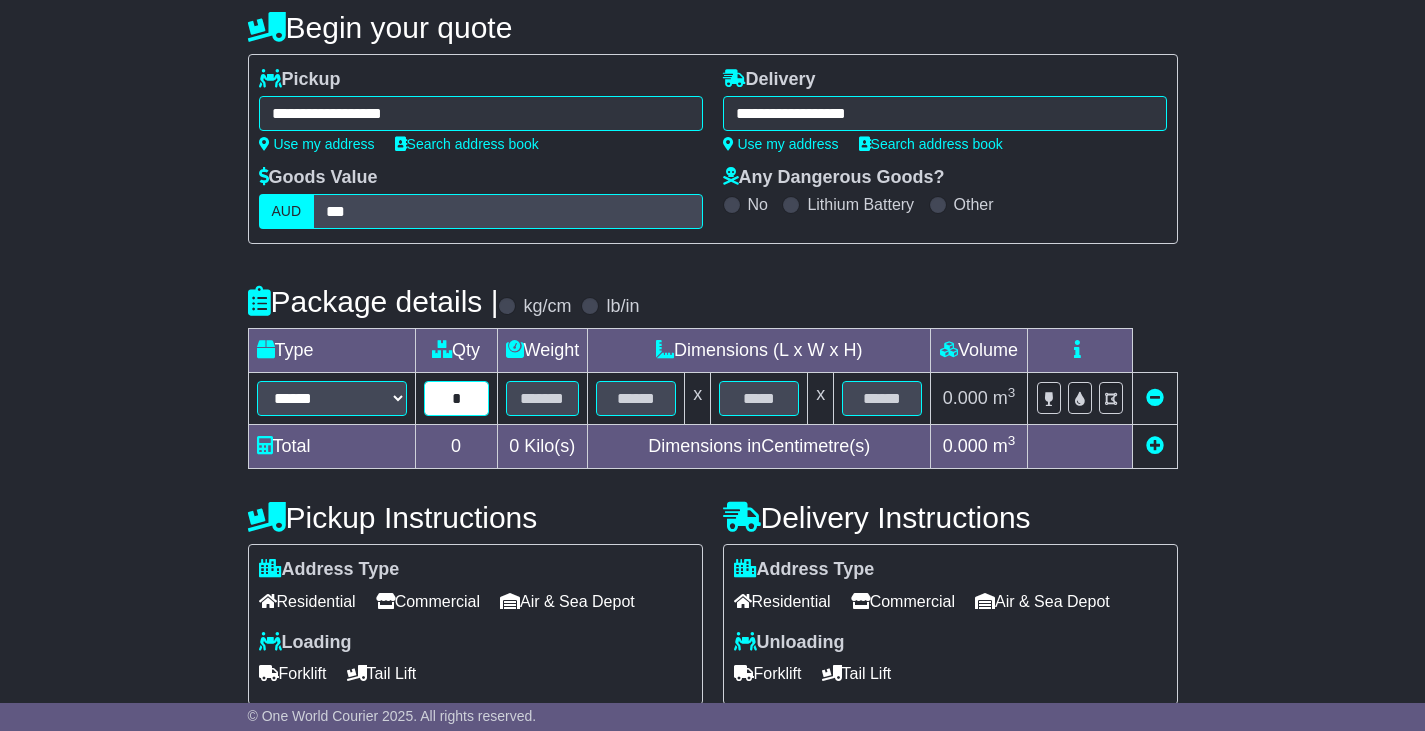 type on "*" 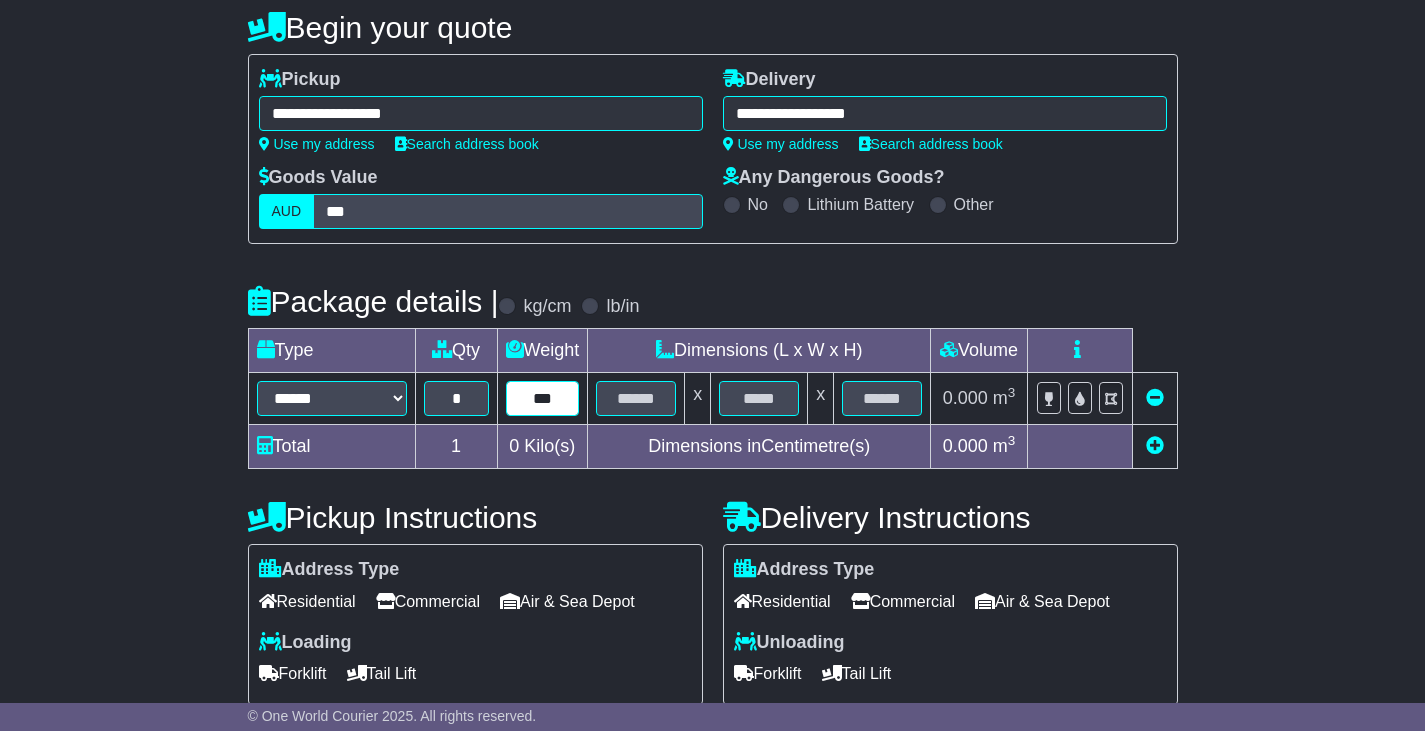 type on "***" 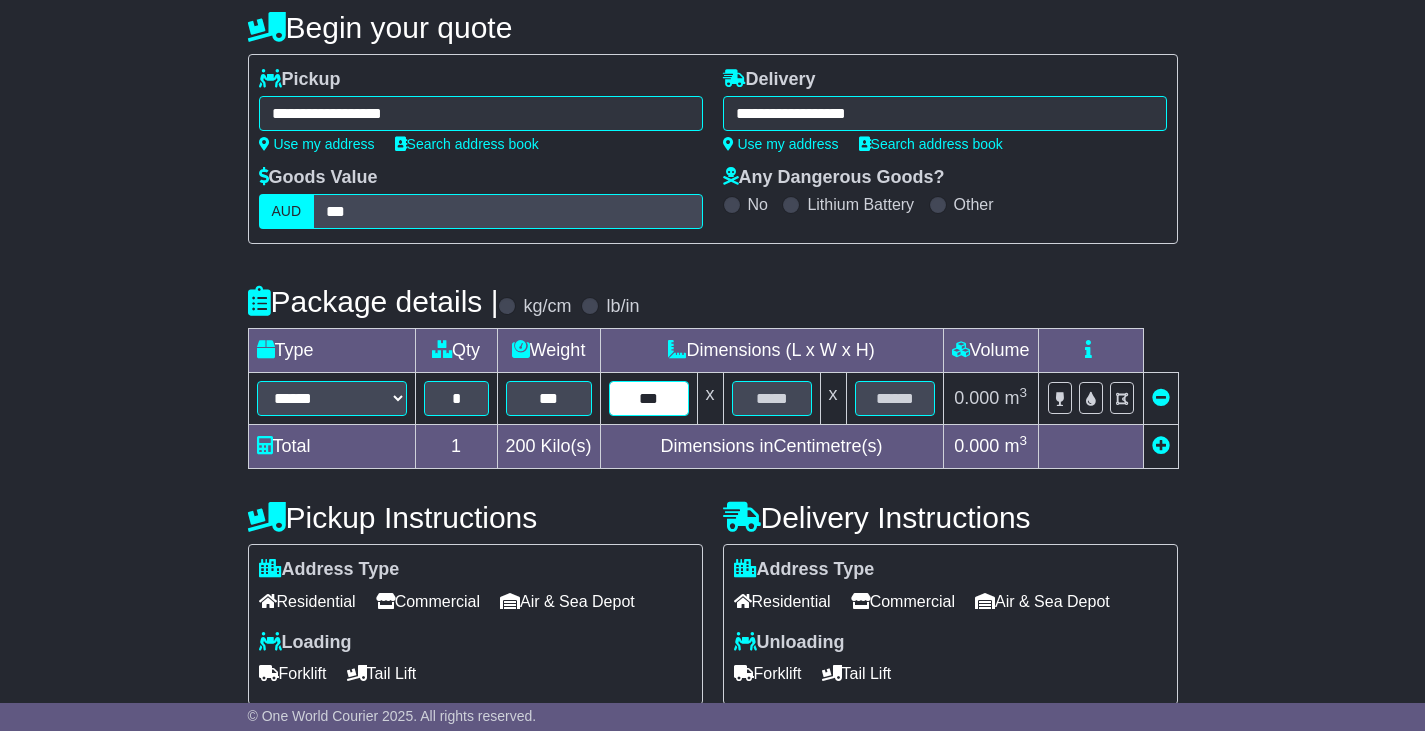 type on "***" 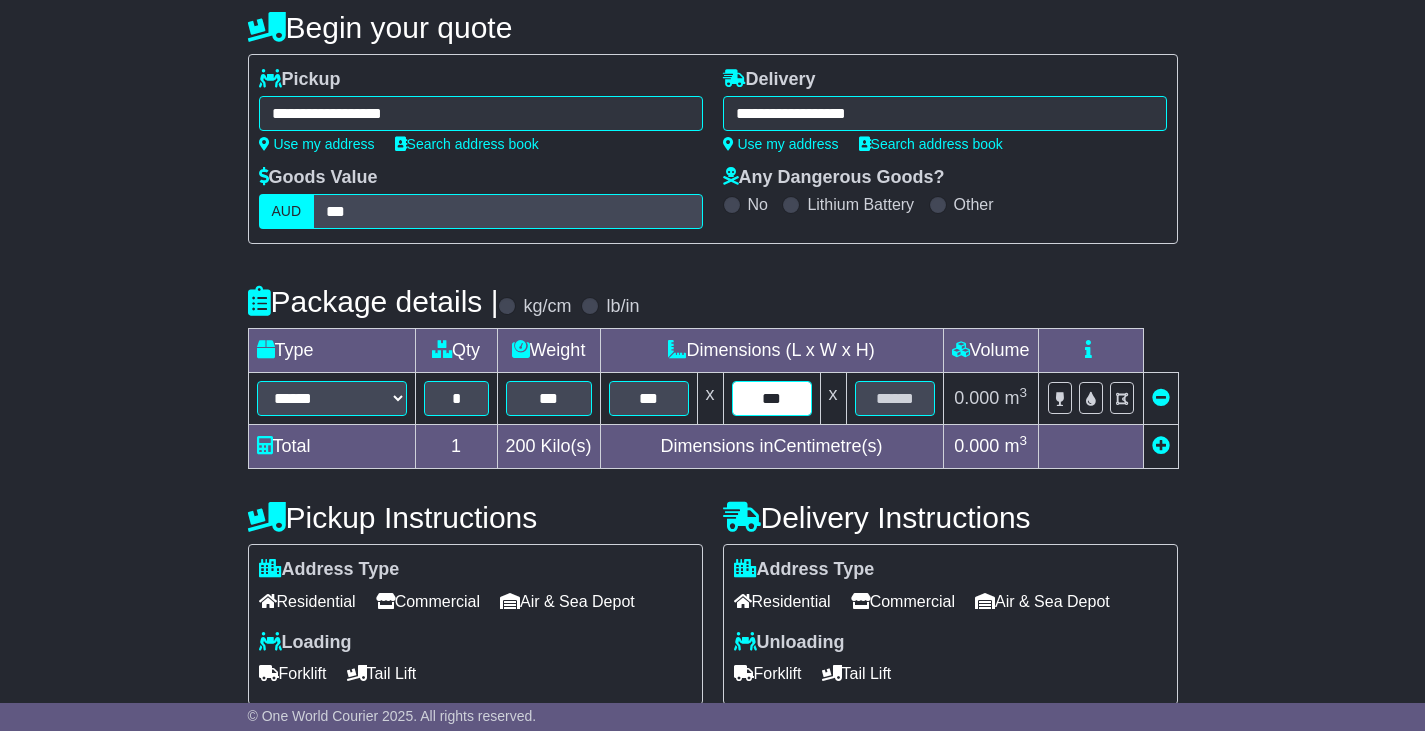 type on "***" 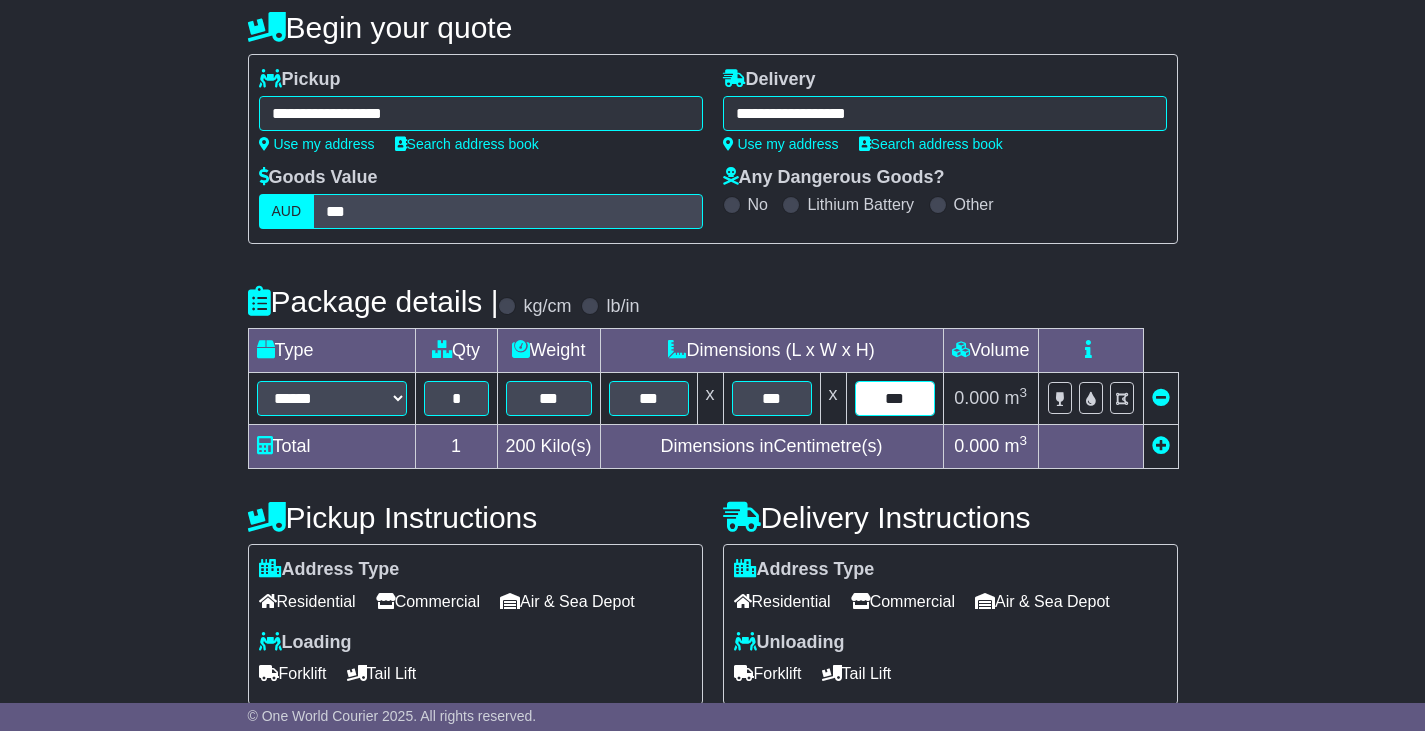 type on "***" 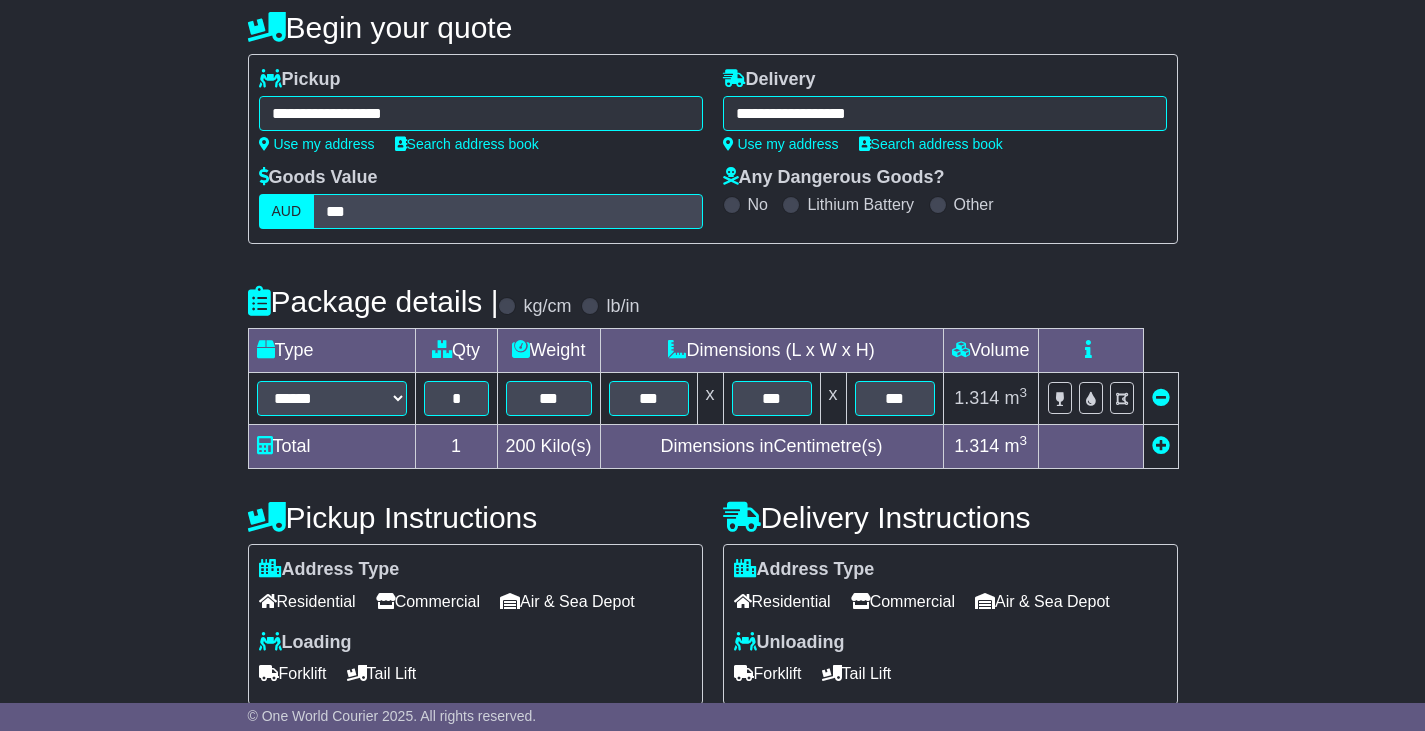 click on "Commercial" at bounding box center (428, 601) 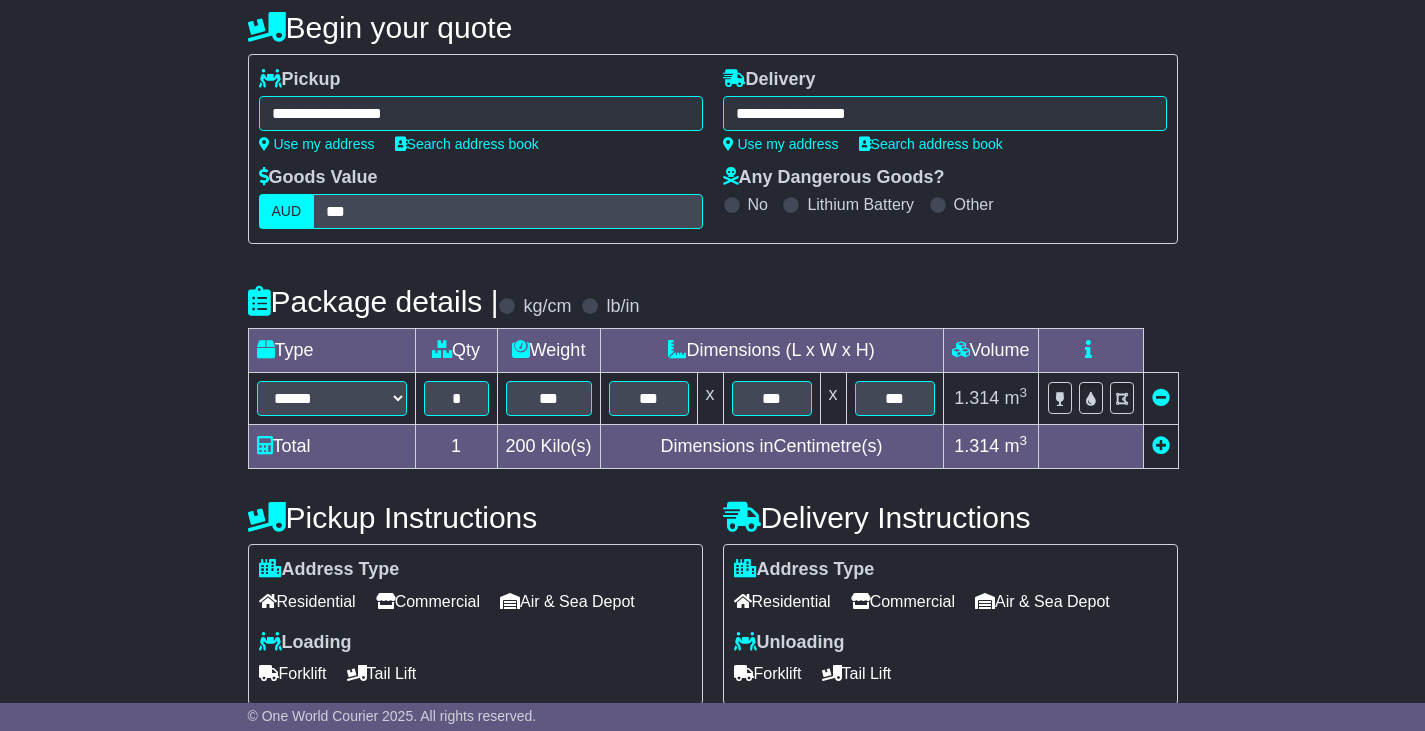 click on "Forklift" at bounding box center [293, 673] 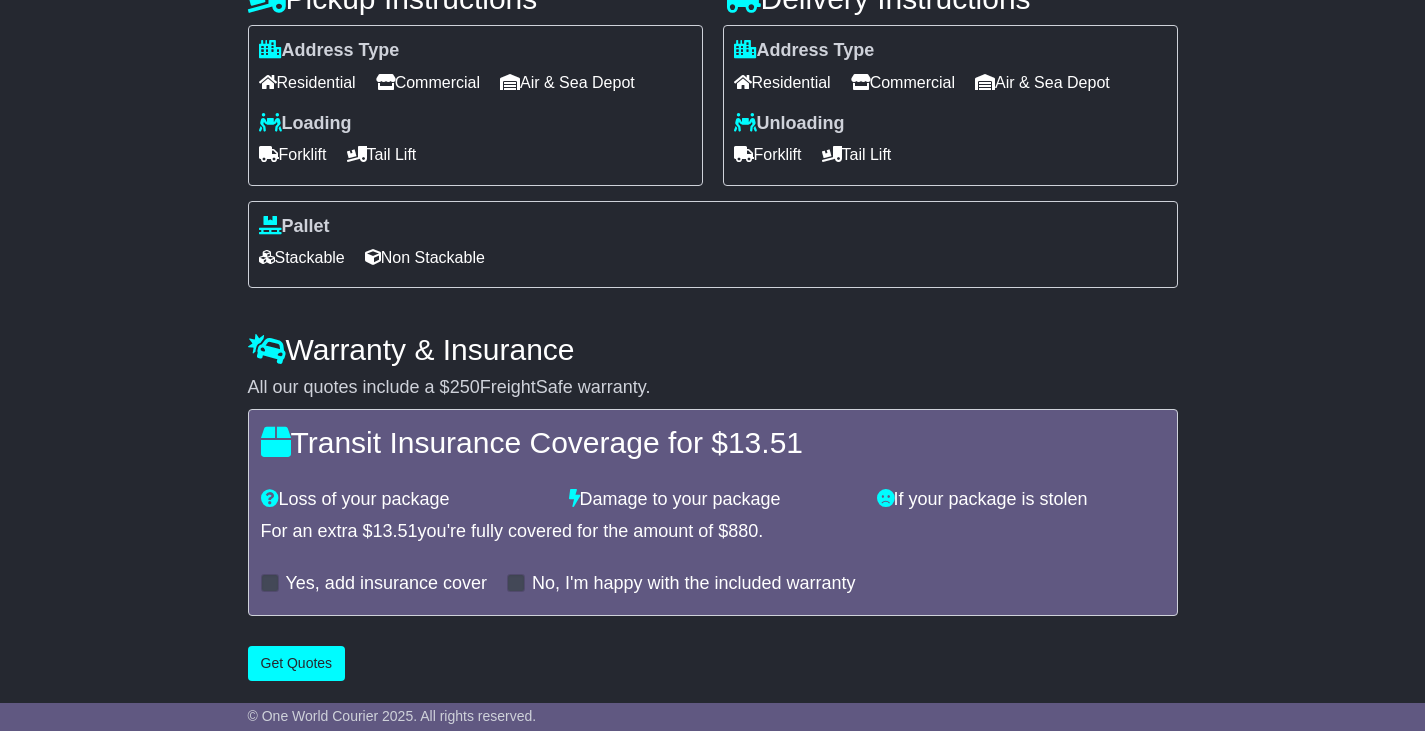 scroll, scrollTop: 724, scrollLeft: 0, axis: vertical 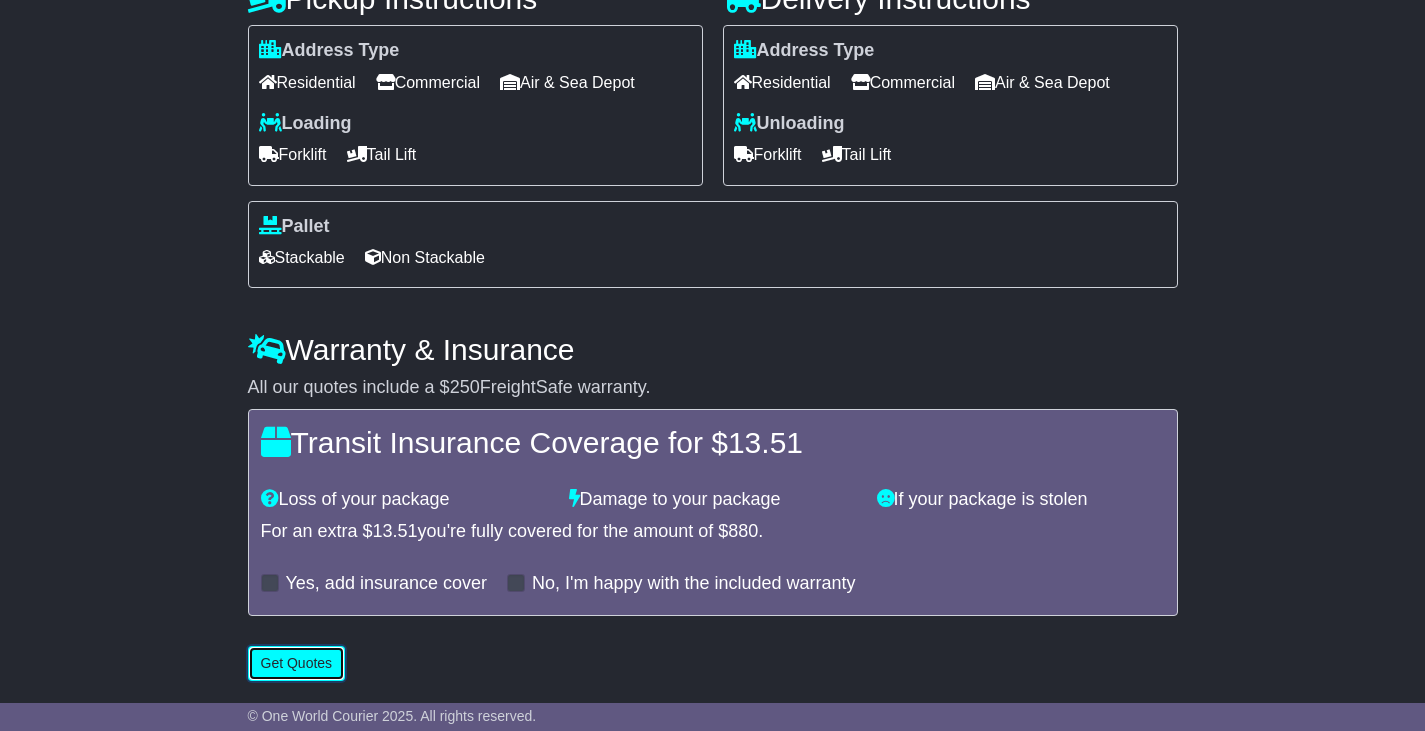 click on "Get Quotes" at bounding box center [297, 663] 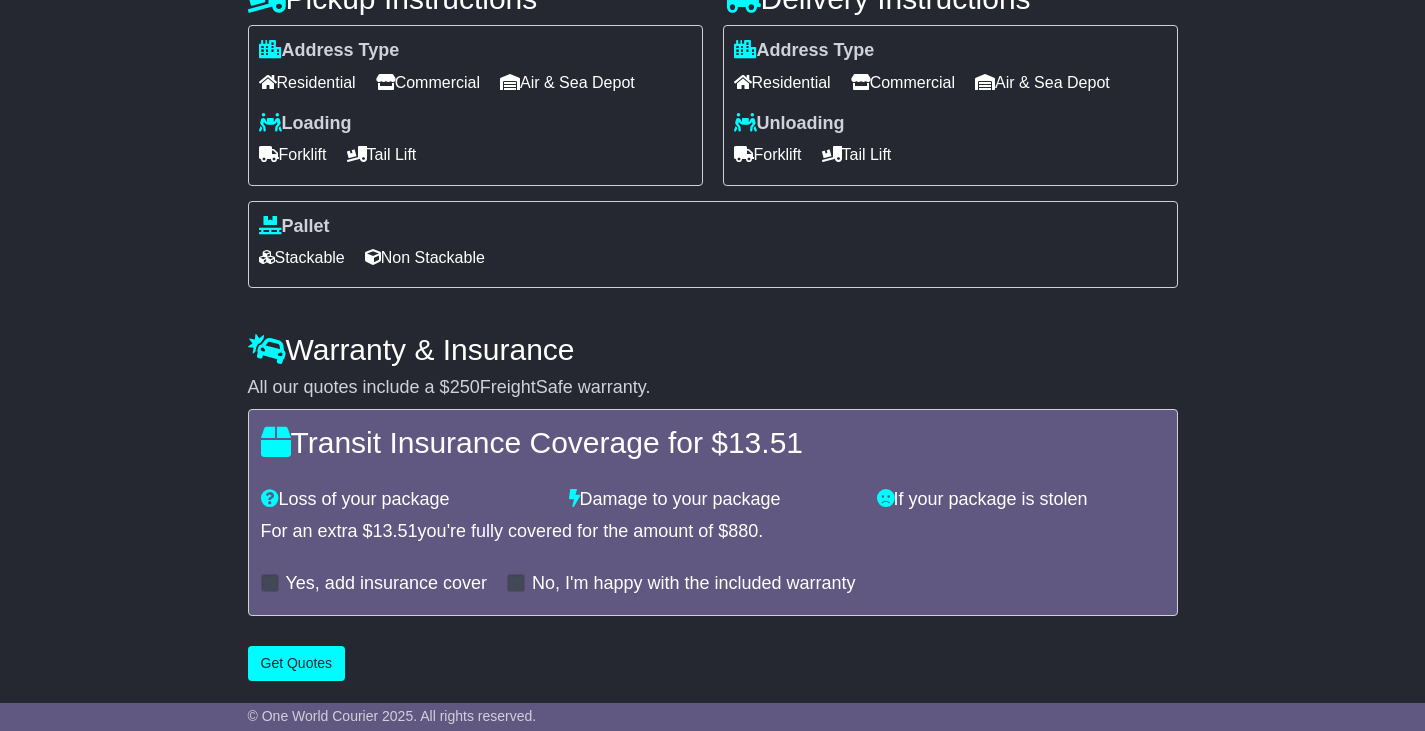 scroll, scrollTop: 0, scrollLeft: 0, axis: both 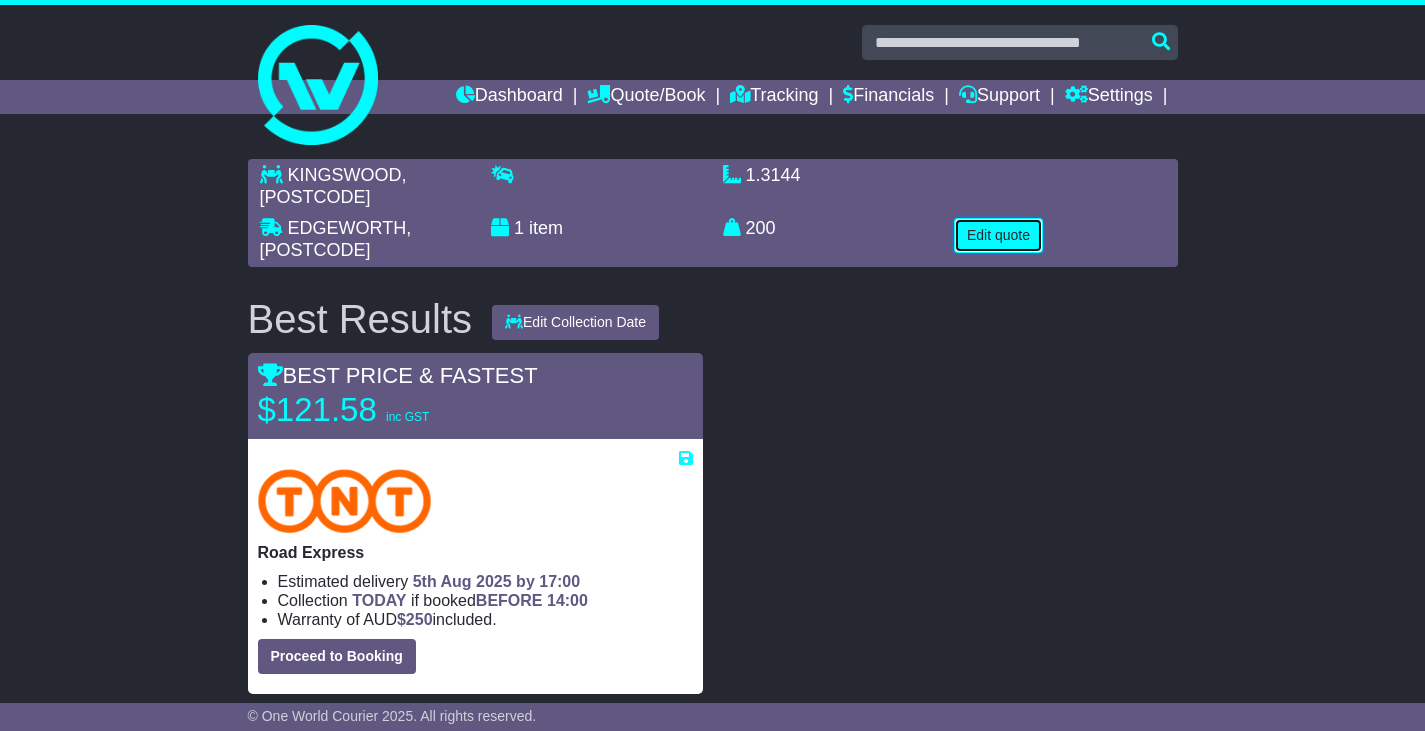 click on "Edit quote" at bounding box center [998, 235] 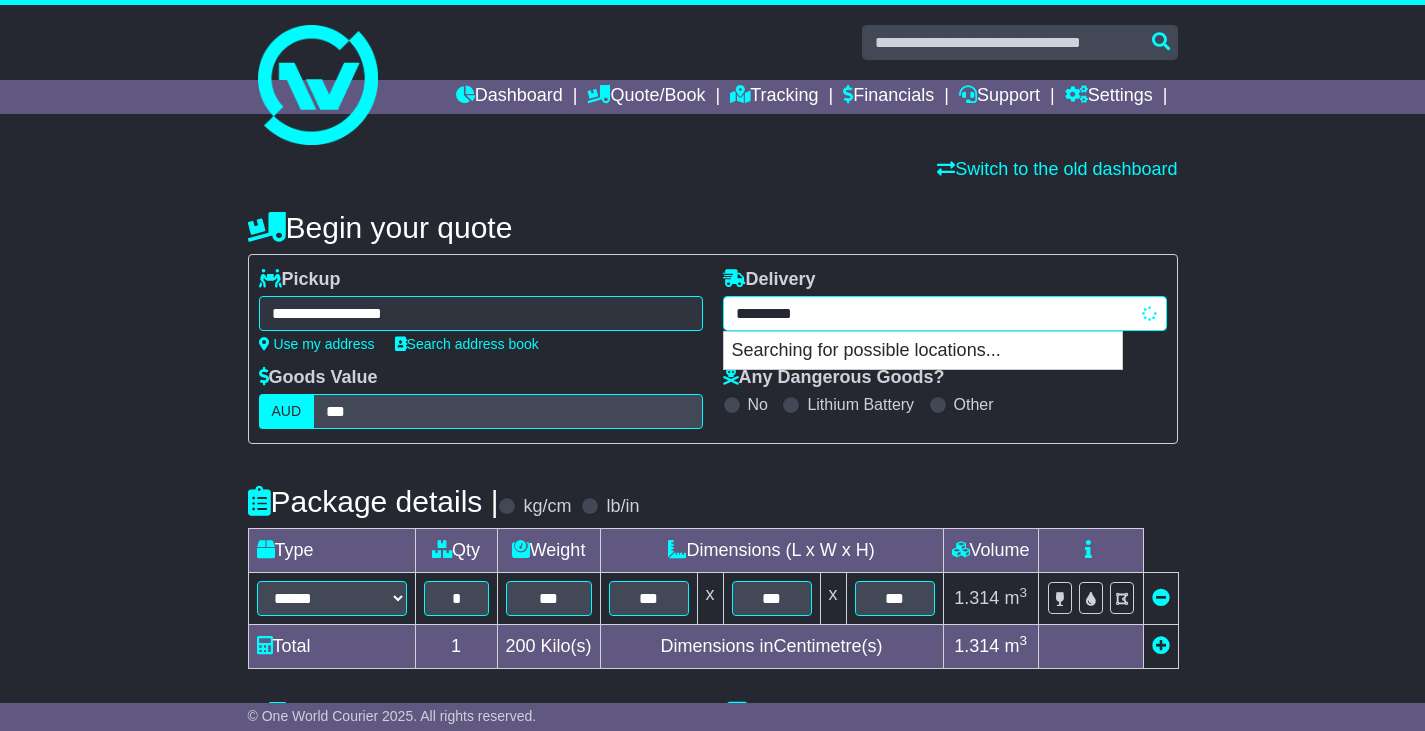click on "**********" at bounding box center (945, 313) 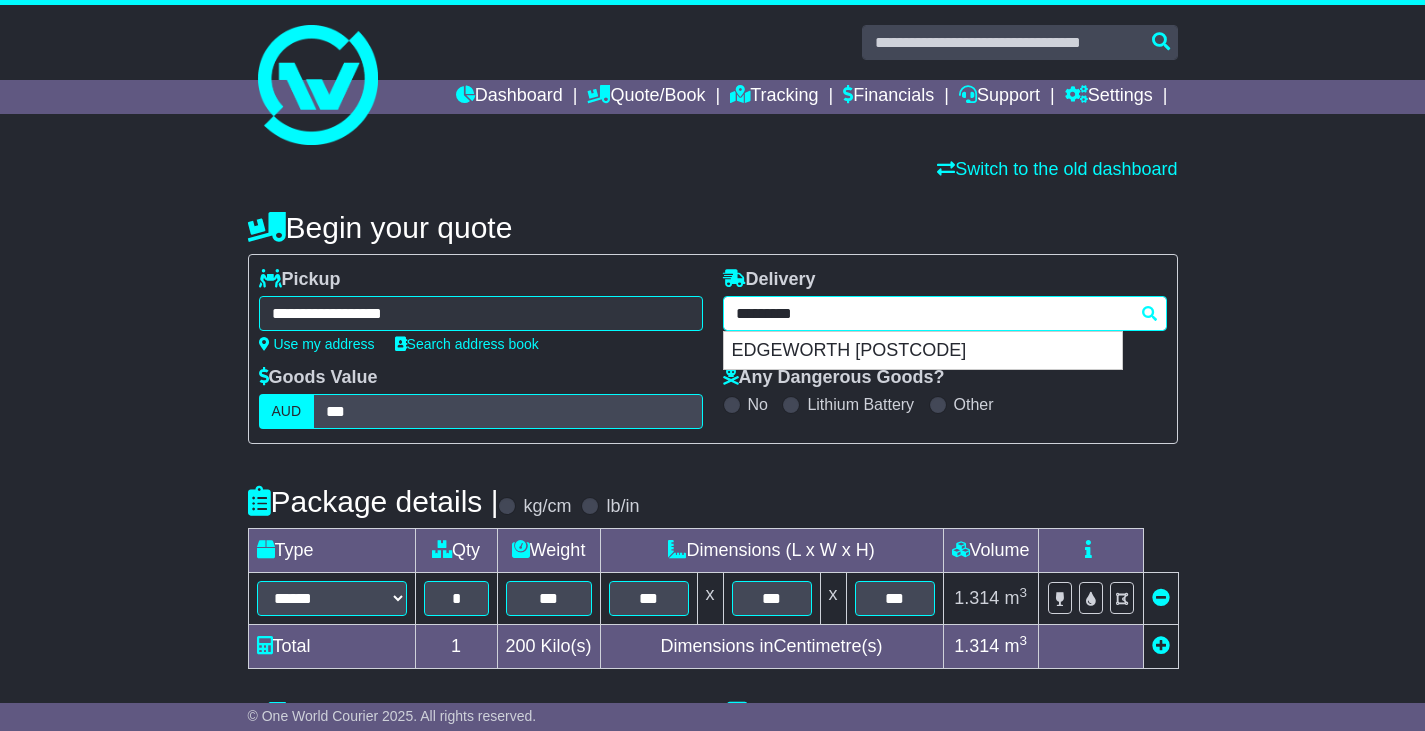 drag, startPoint x: 954, startPoint y: 302, endPoint x: 685, endPoint y: 314, distance: 269.26752 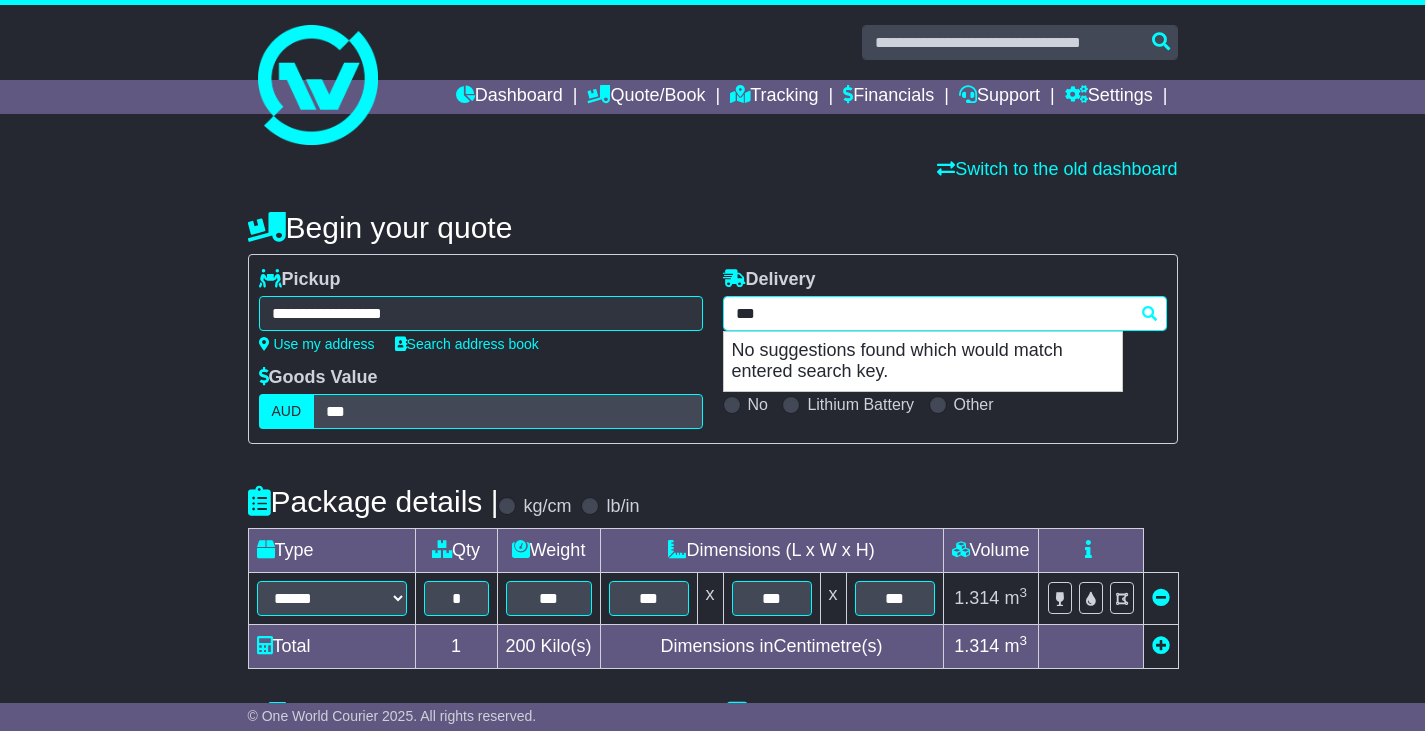 type on "****" 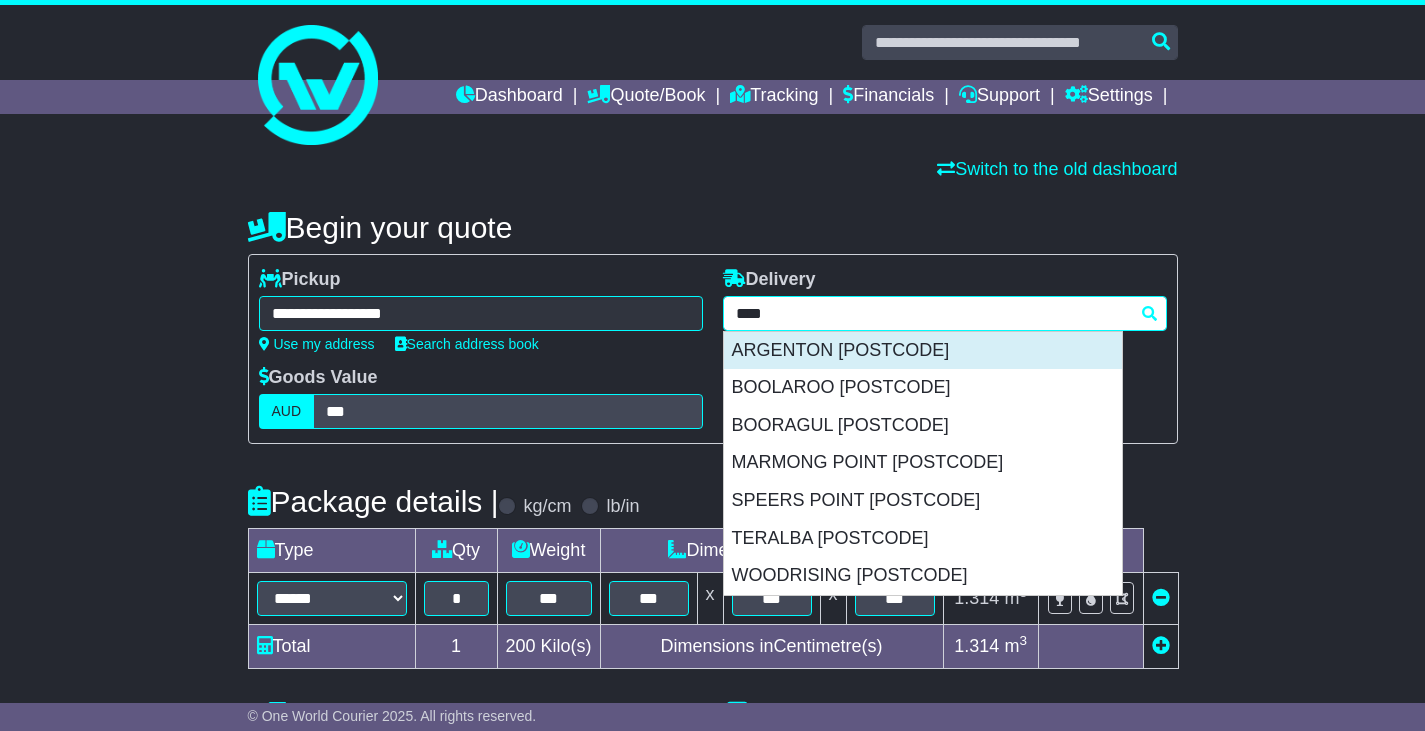 click on "ARGENTON [POSTCODE]" at bounding box center [923, 351] 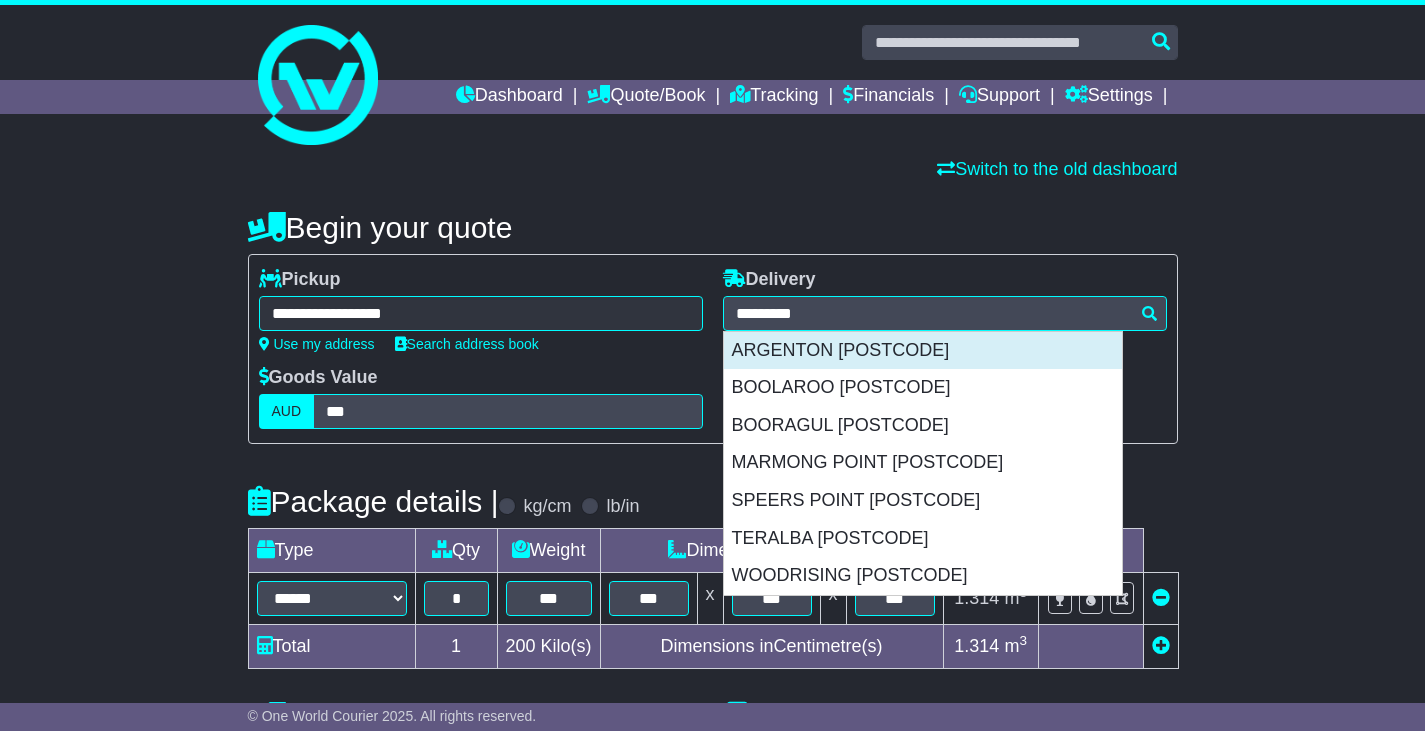 type on "**********" 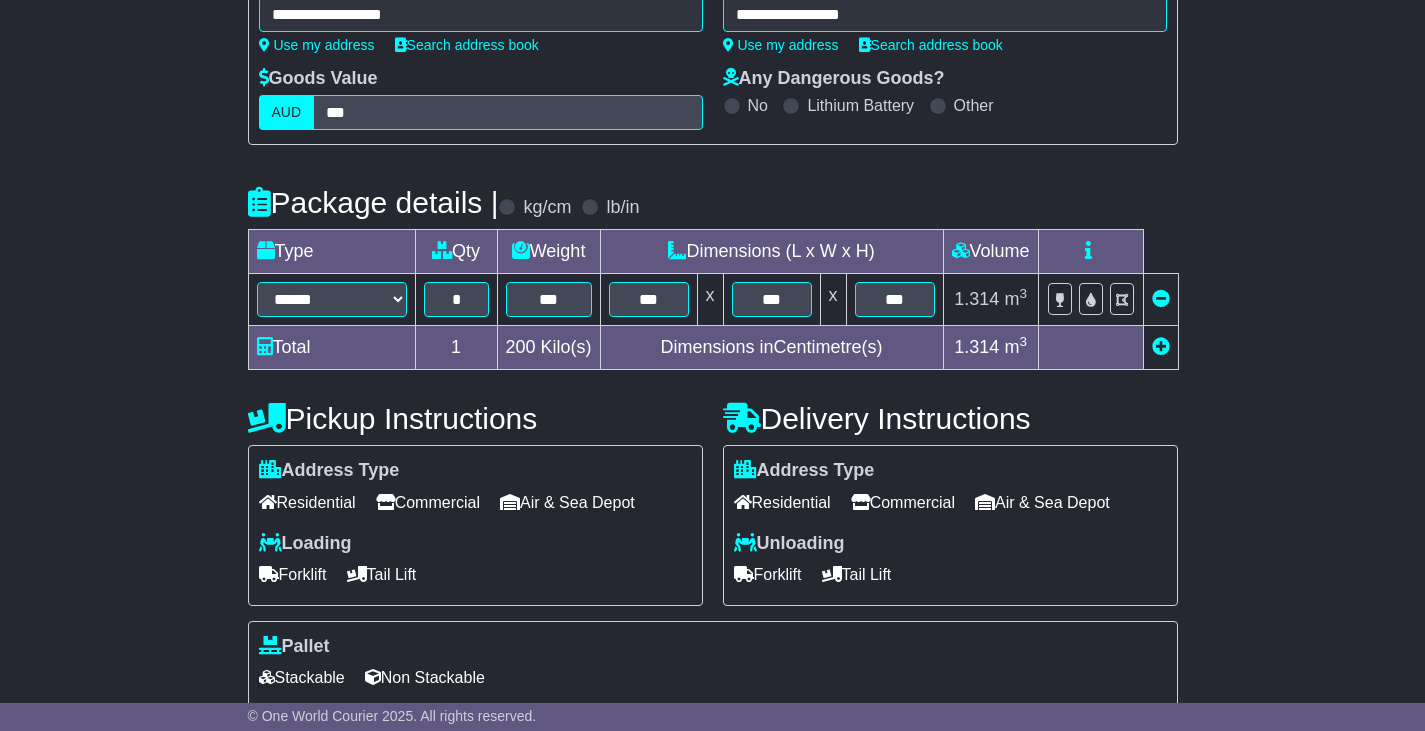 scroll, scrollTop: 300, scrollLeft: 0, axis: vertical 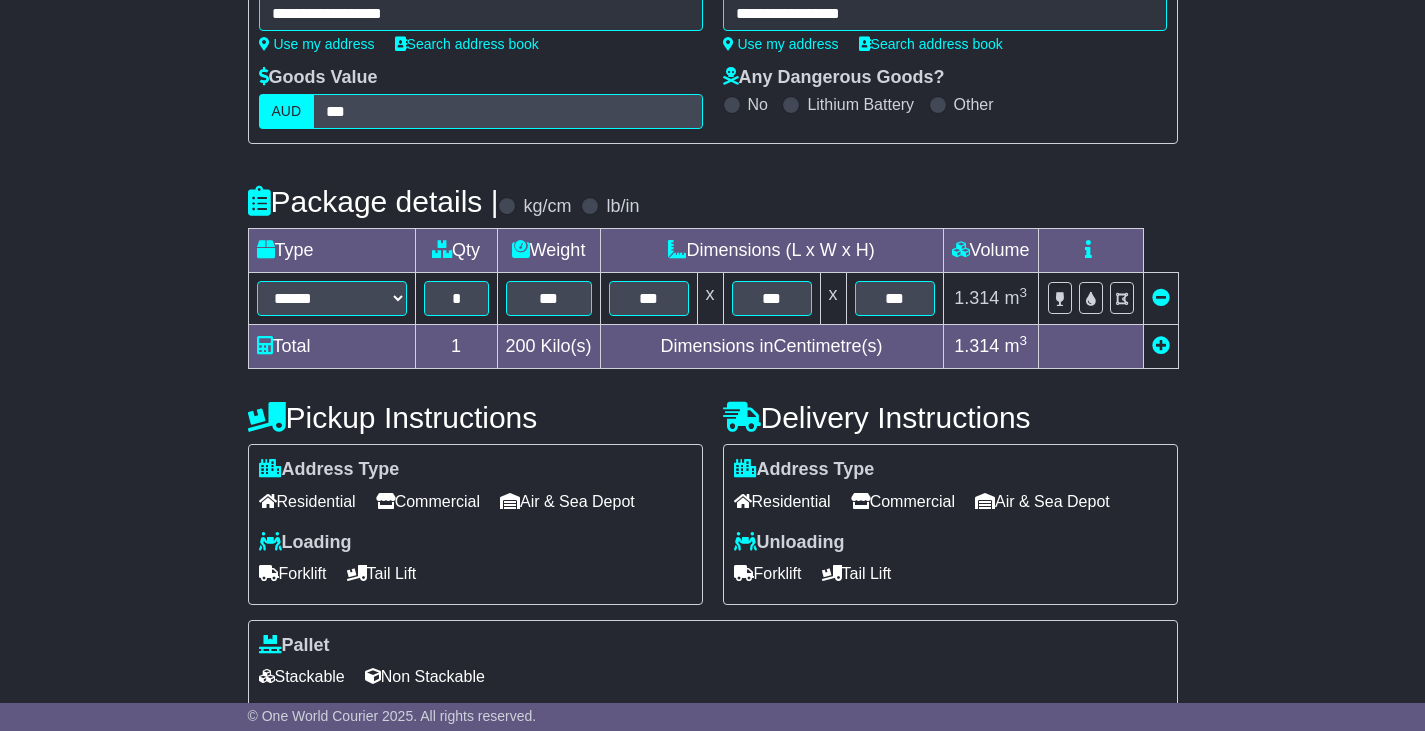 click on "Tail Lift" at bounding box center [857, 573] 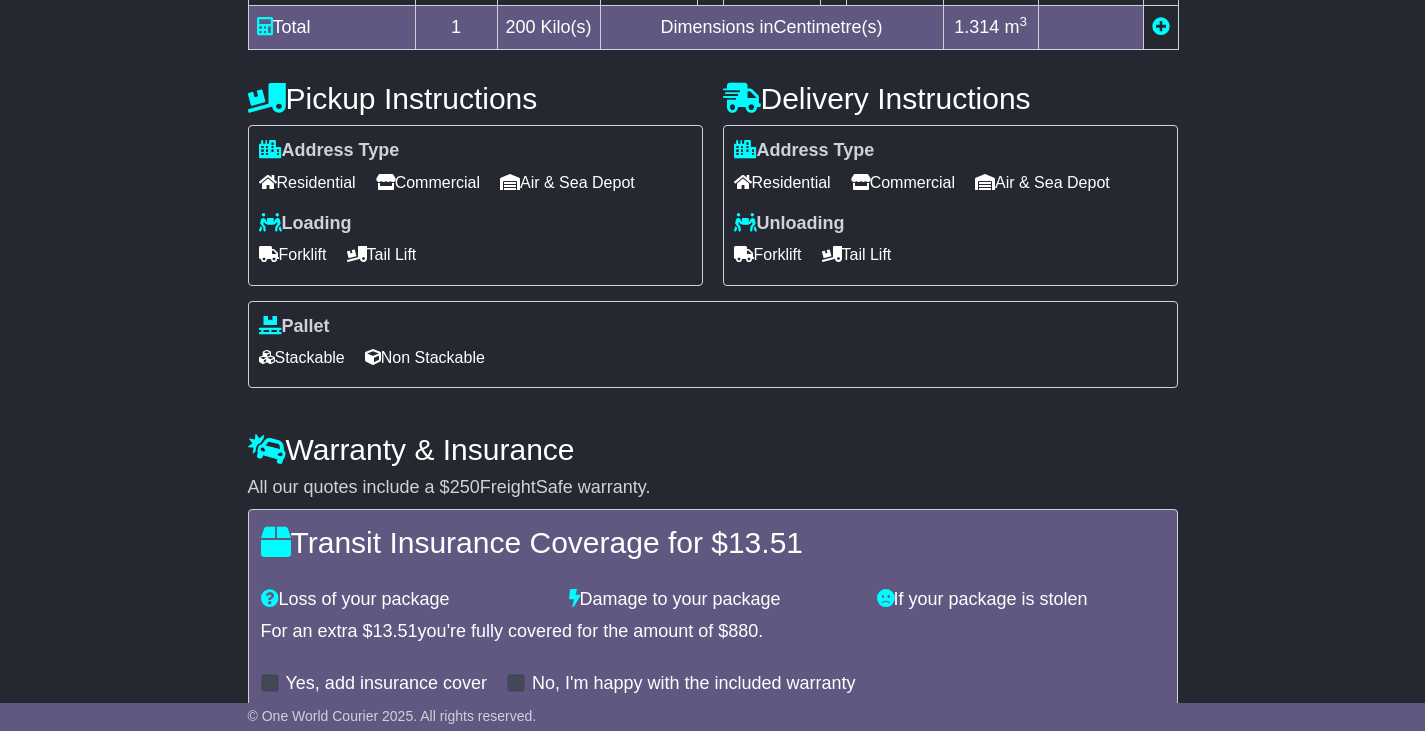 scroll, scrollTop: 700, scrollLeft: 0, axis: vertical 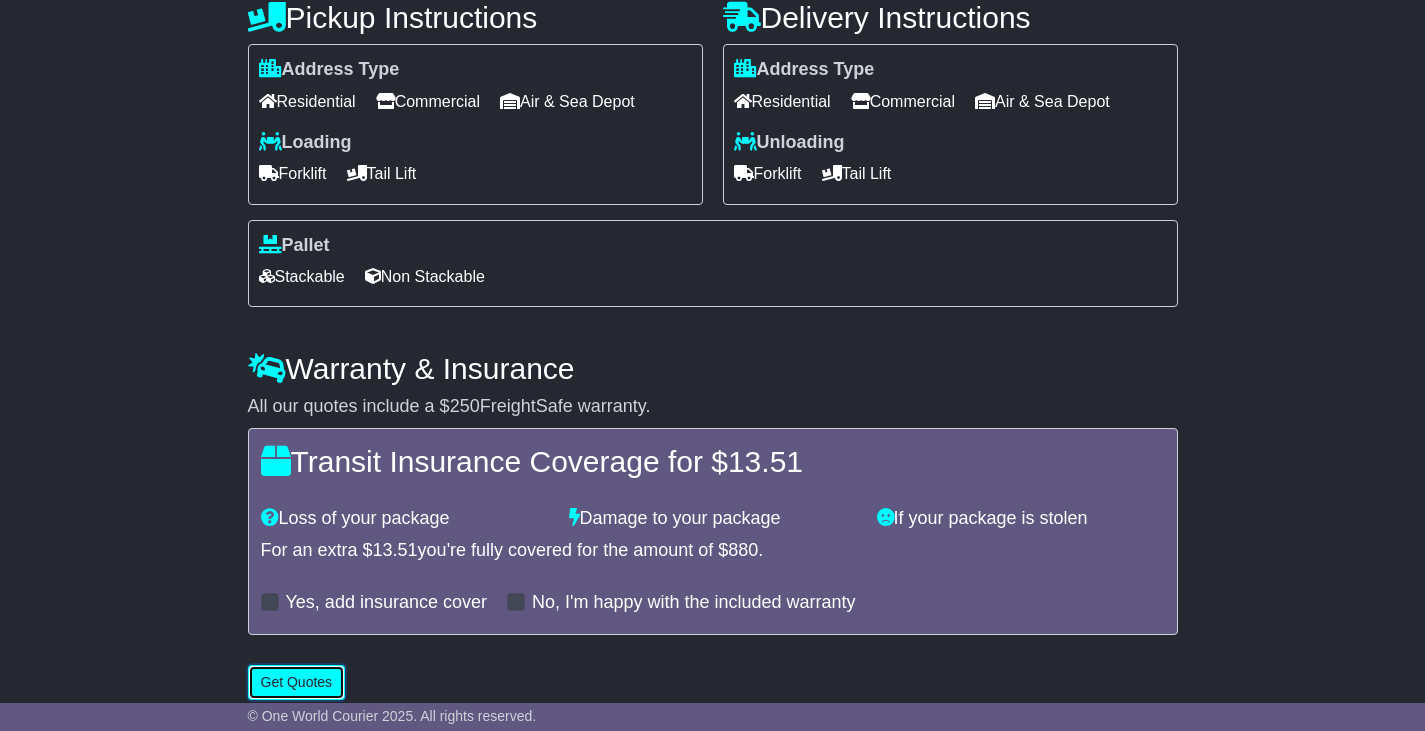click on "Get Quotes" at bounding box center (297, 682) 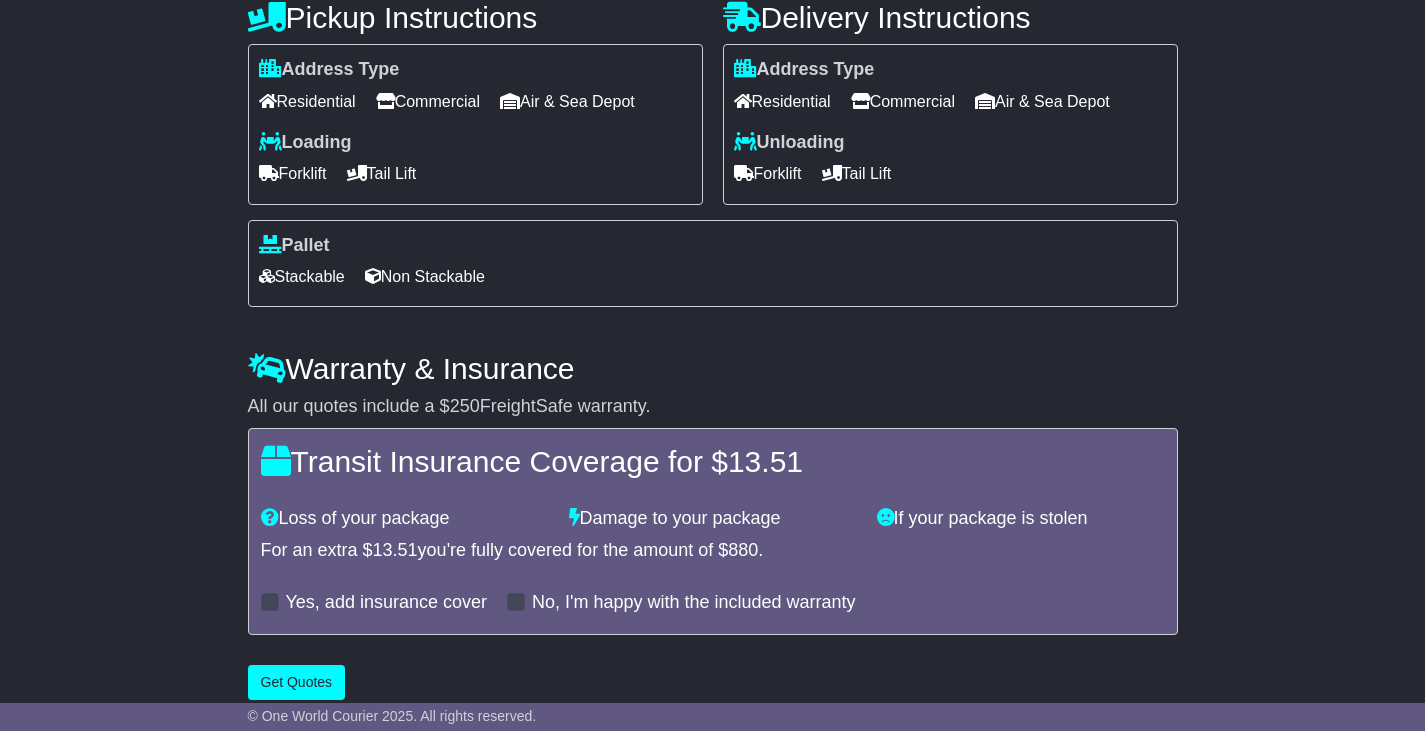 scroll, scrollTop: 0, scrollLeft: 0, axis: both 